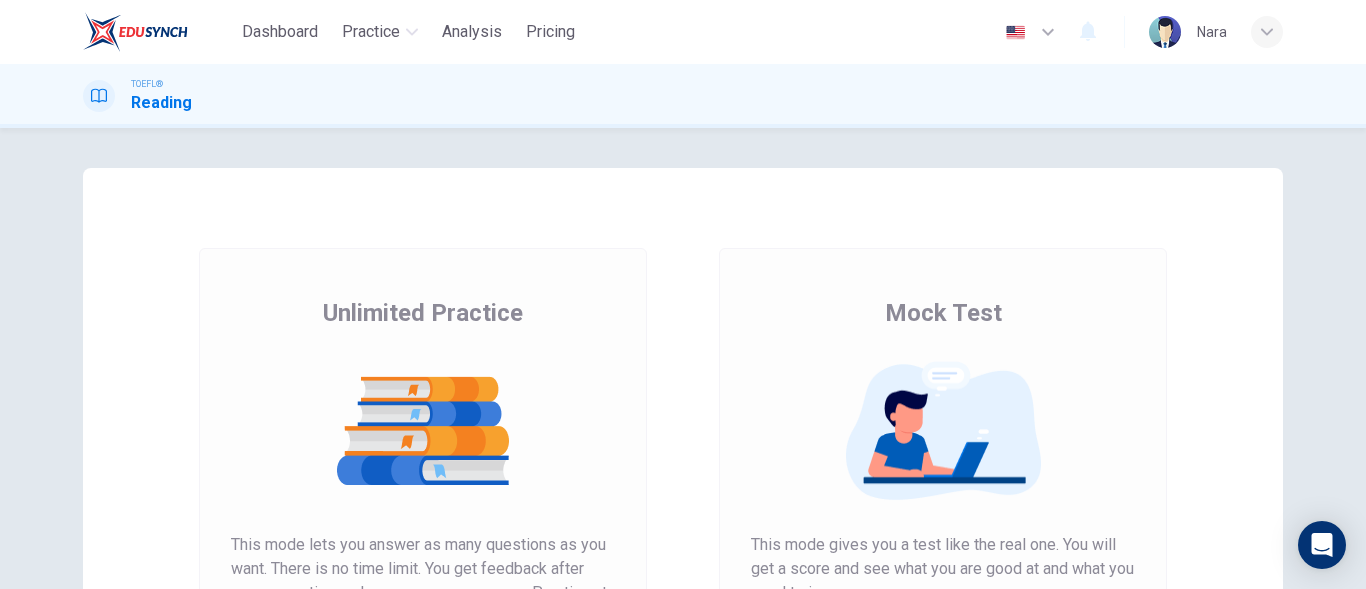 scroll, scrollTop: 0, scrollLeft: 0, axis: both 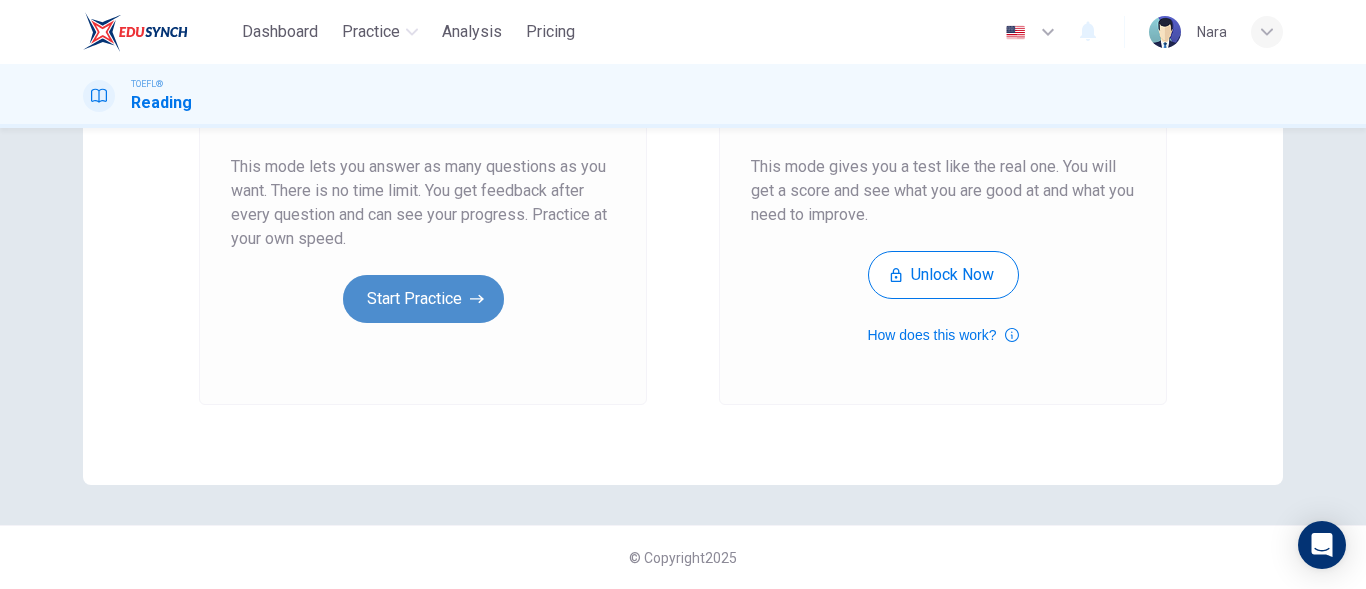 click on "Start Practice" at bounding box center [423, 299] 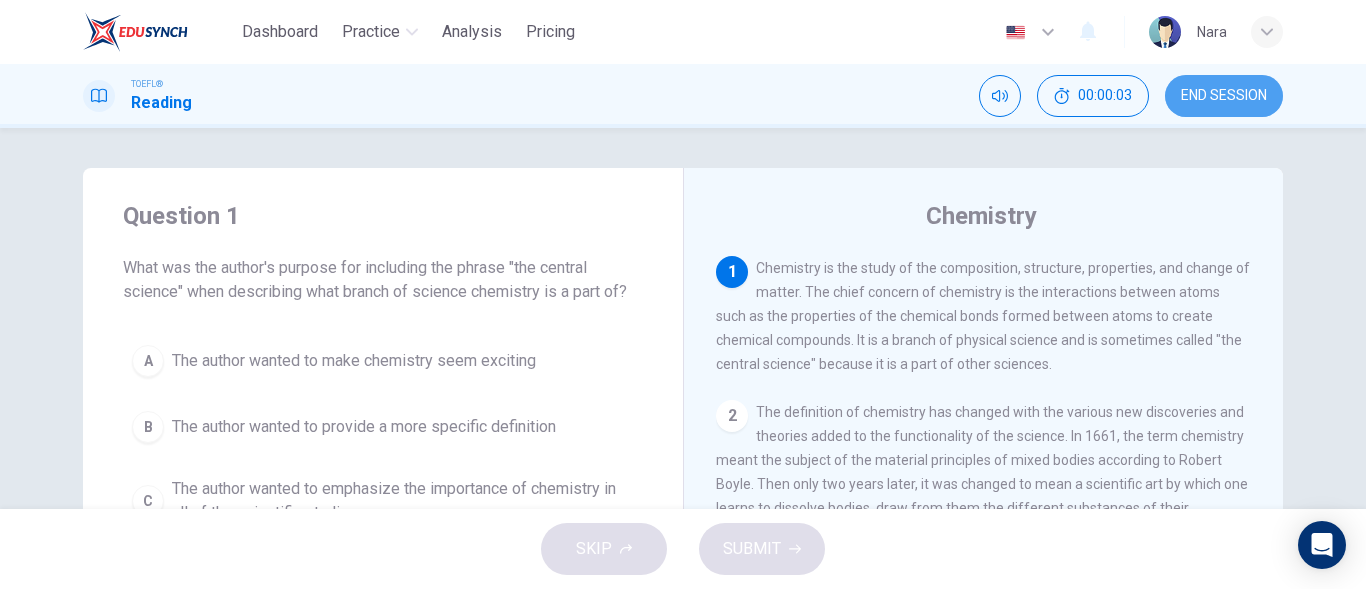 click on "END SESSION" at bounding box center [1224, 96] 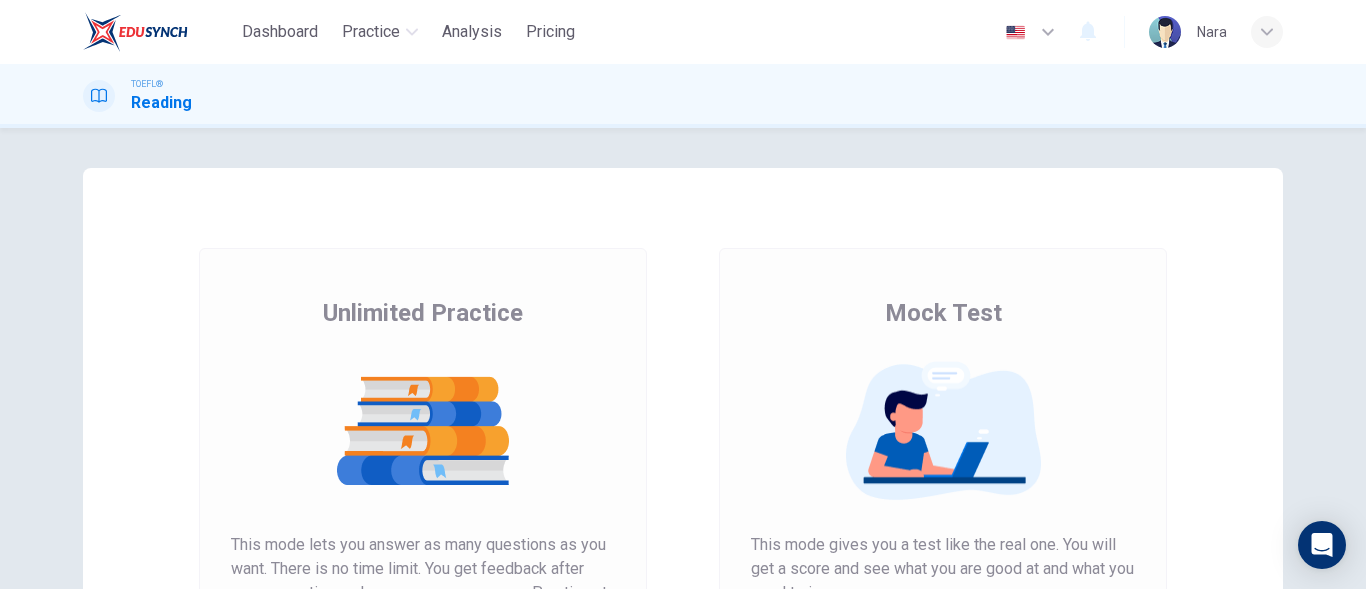 scroll, scrollTop: 0, scrollLeft: 0, axis: both 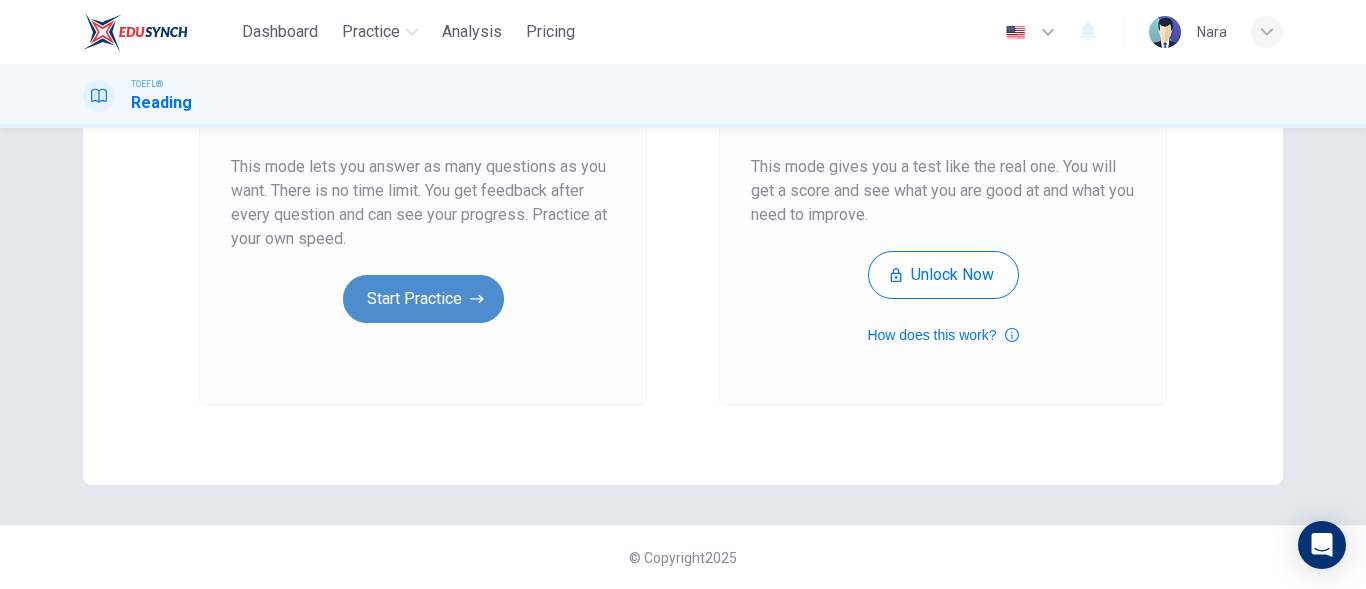click on "Start Practice" at bounding box center [423, 299] 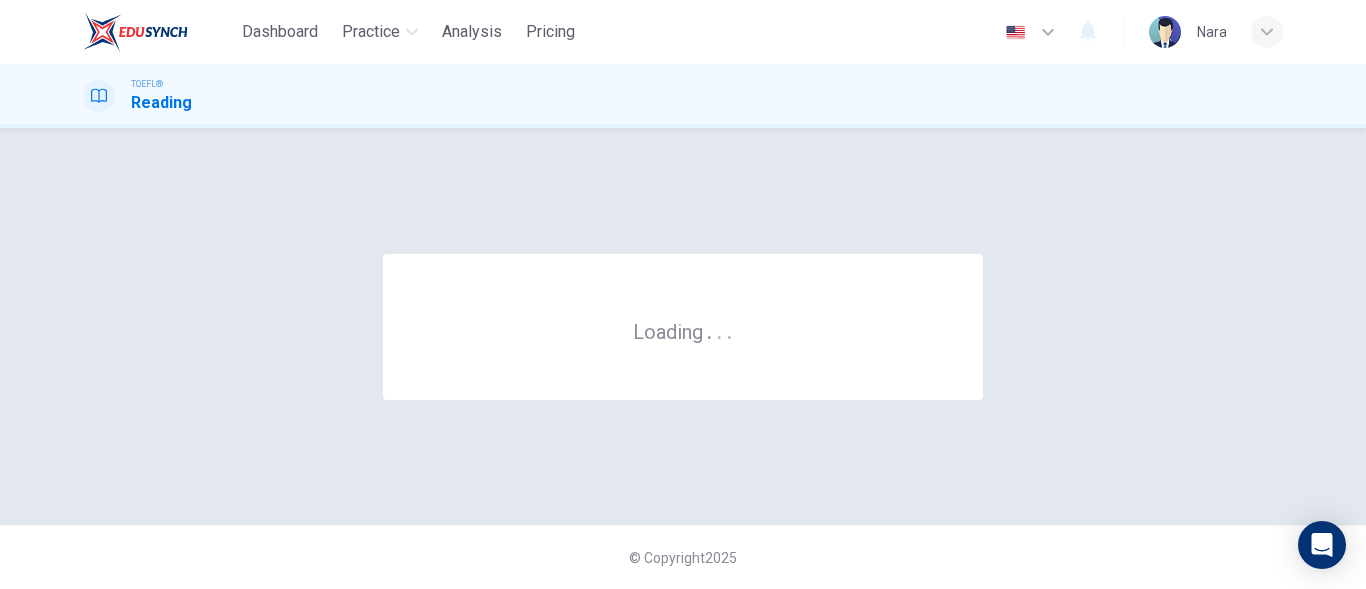 scroll, scrollTop: 0, scrollLeft: 0, axis: both 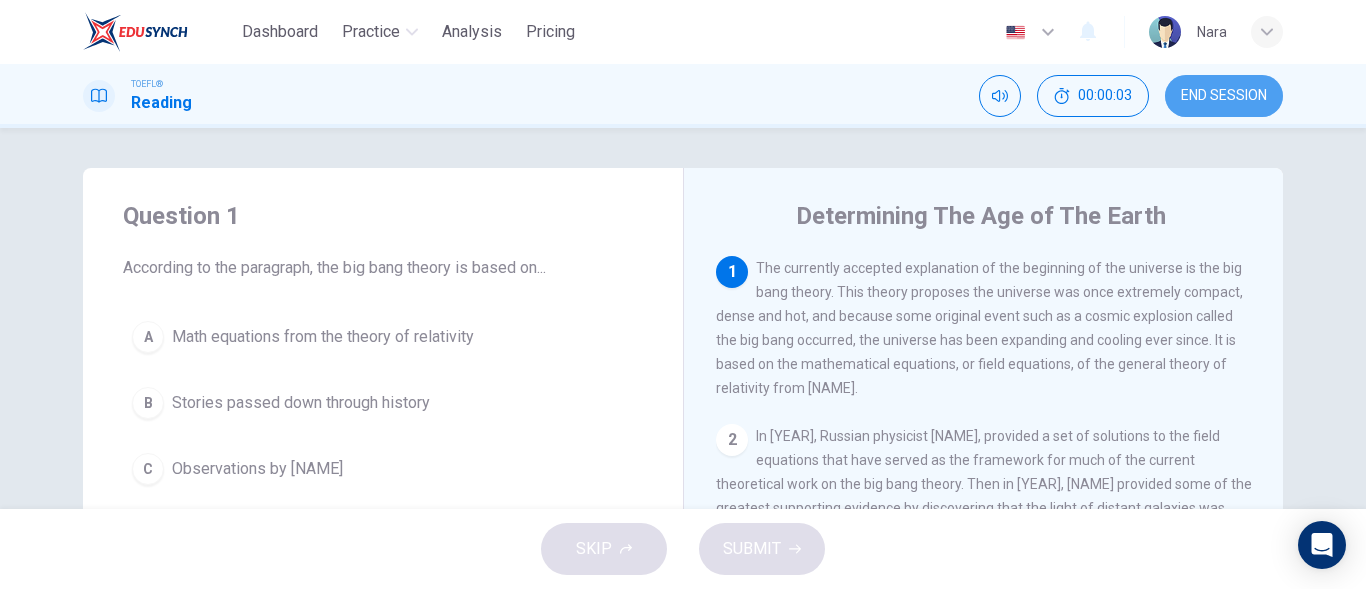 click on "END SESSION" at bounding box center [1224, 96] 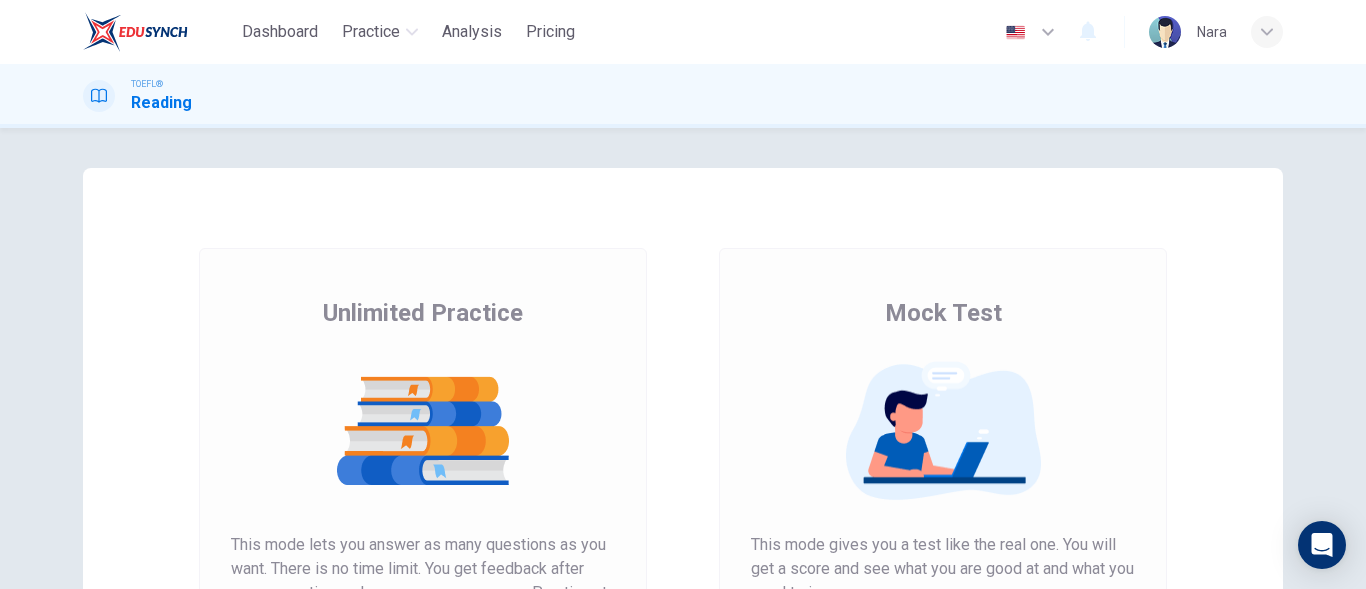 scroll, scrollTop: 0, scrollLeft: 0, axis: both 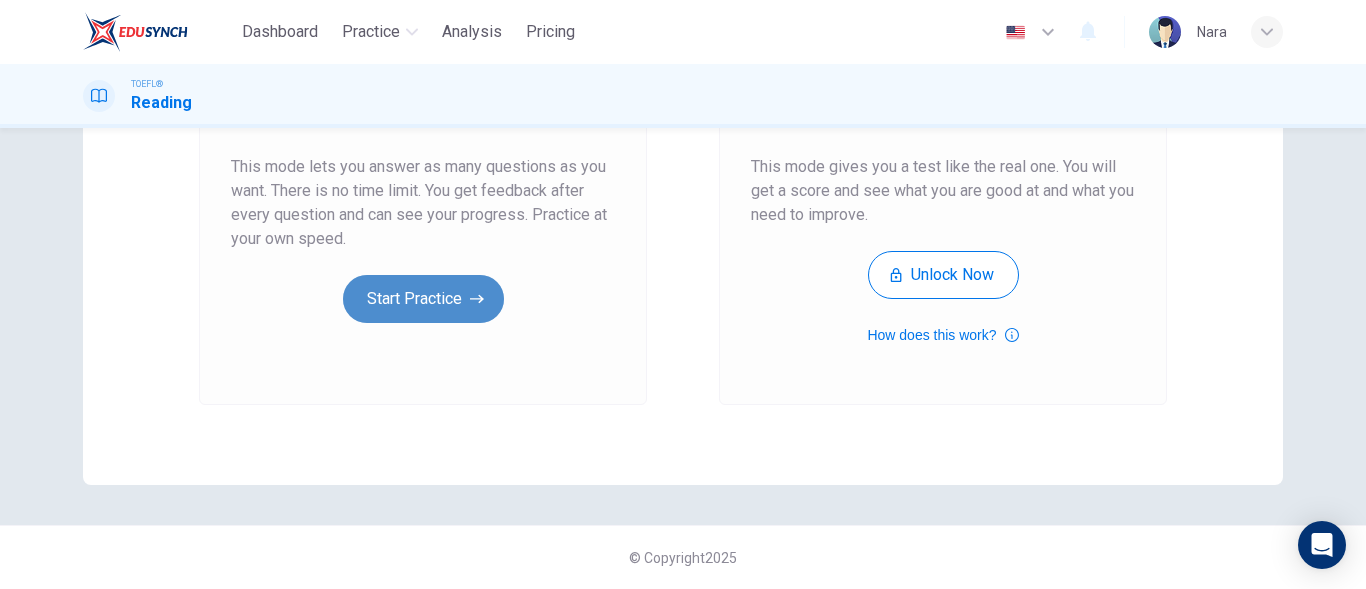 click on "Start Practice" at bounding box center [423, 299] 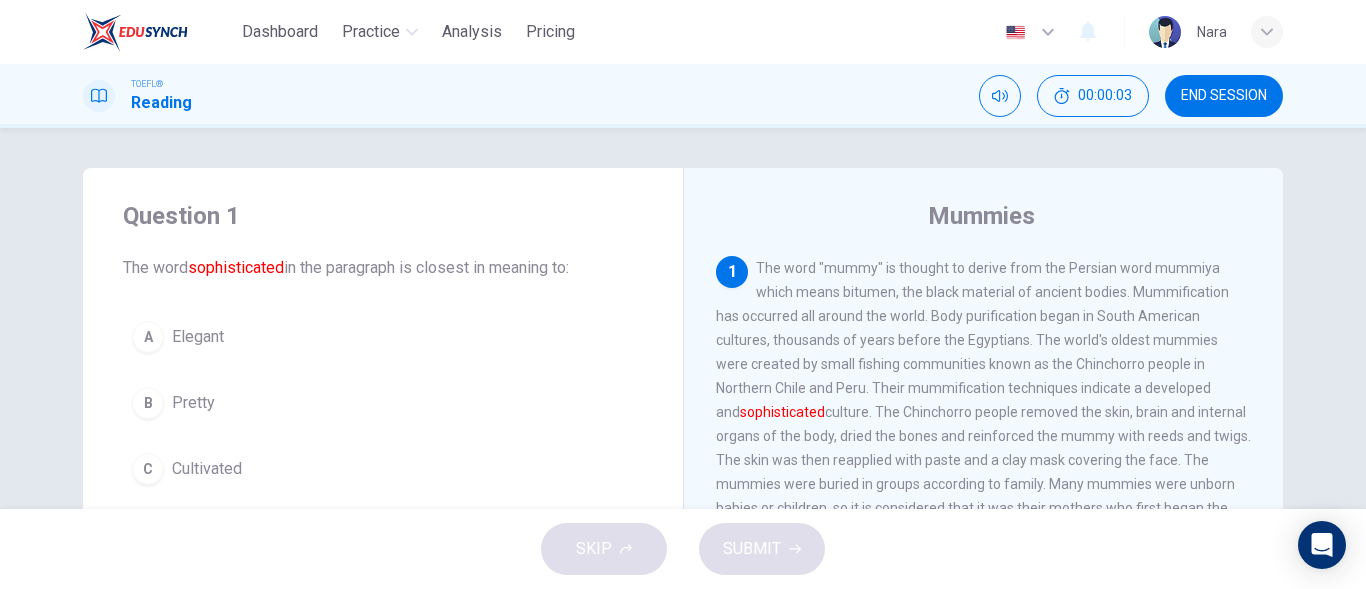 click on "END SESSION" at bounding box center [1224, 96] 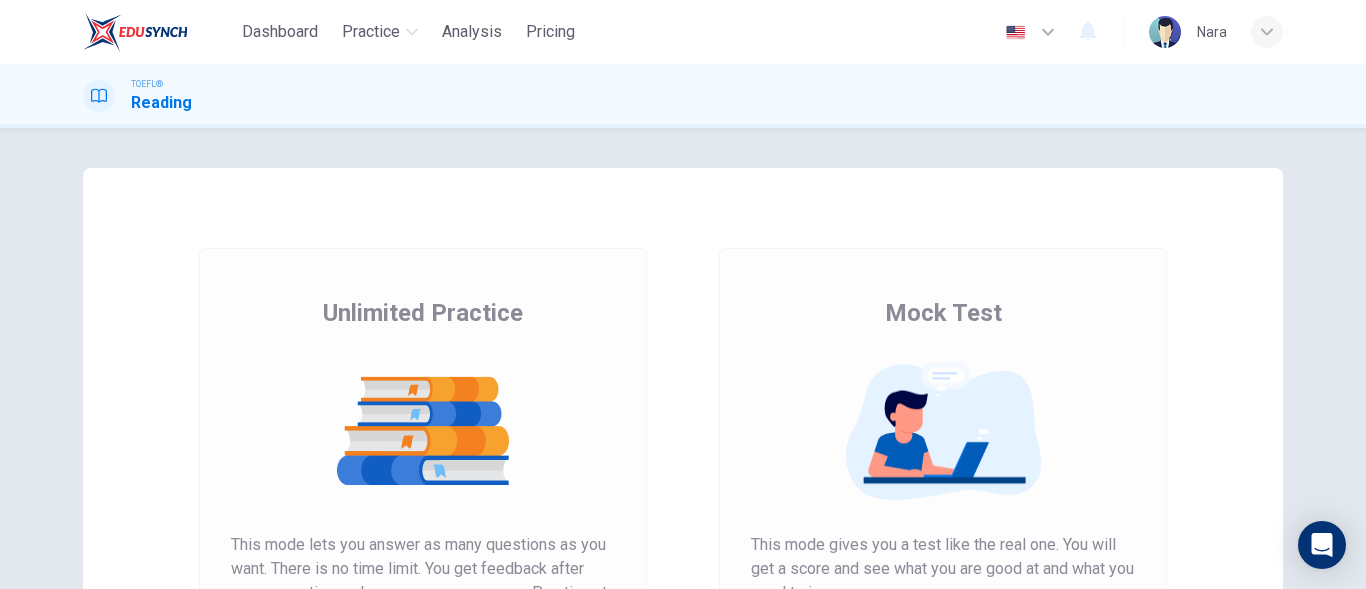 scroll, scrollTop: 0, scrollLeft: 0, axis: both 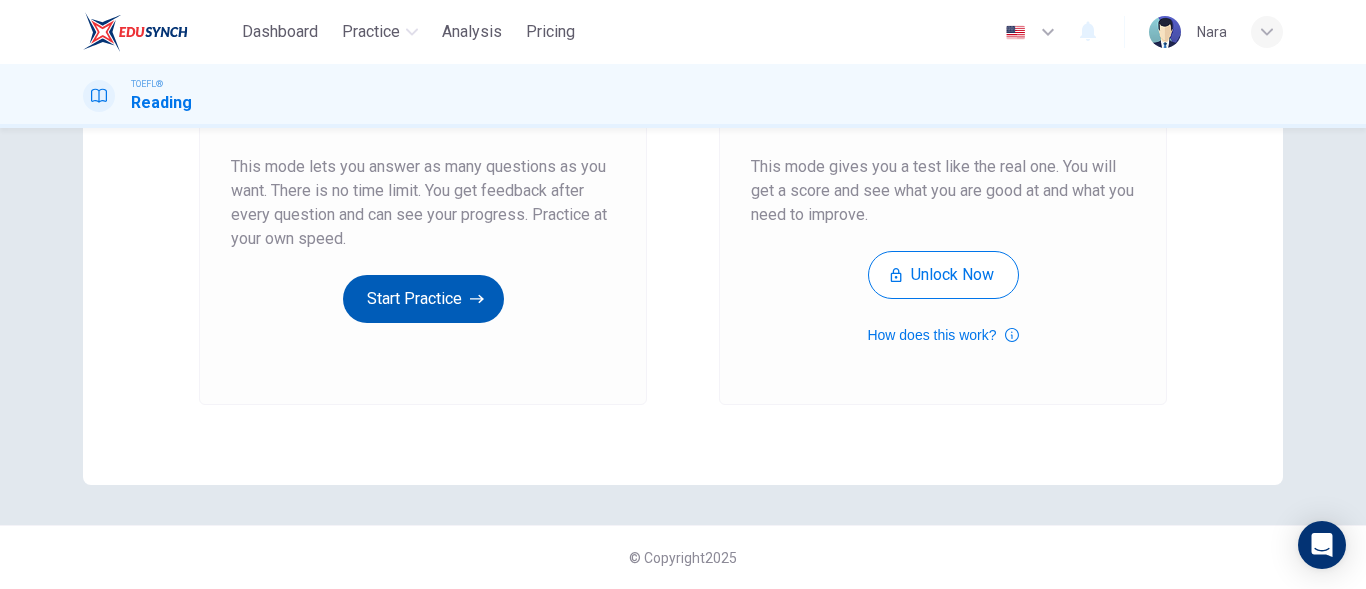 click on "Start Practice" at bounding box center [423, 299] 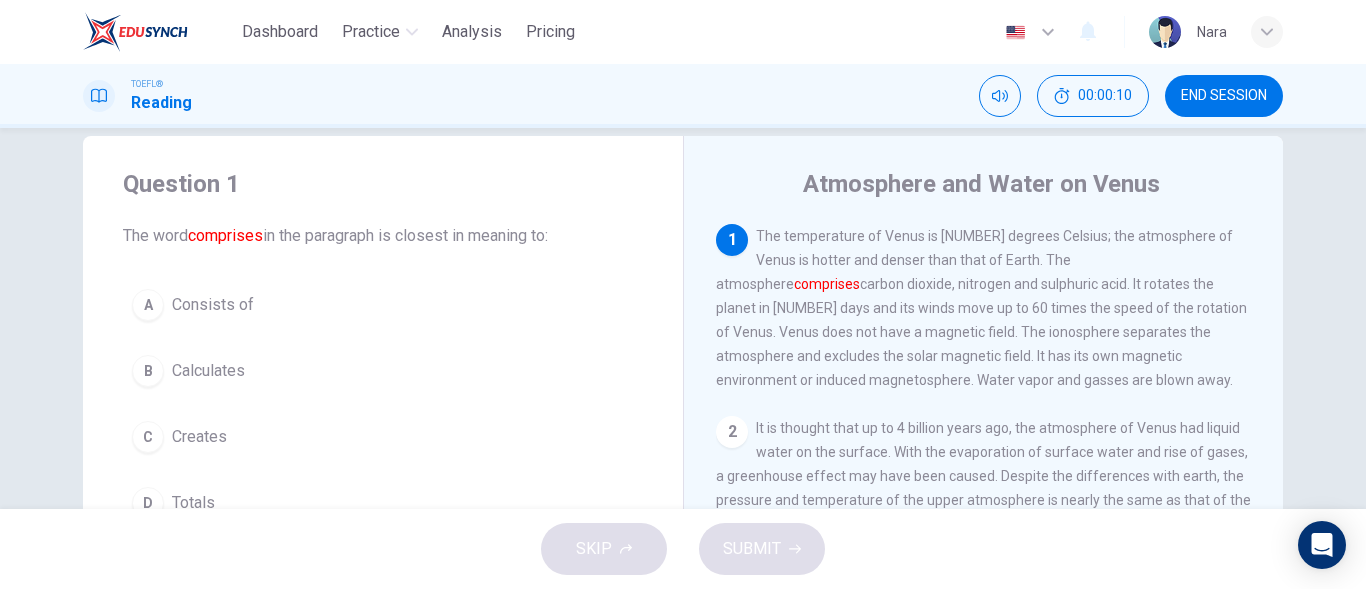 scroll, scrollTop: 0, scrollLeft: 0, axis: both 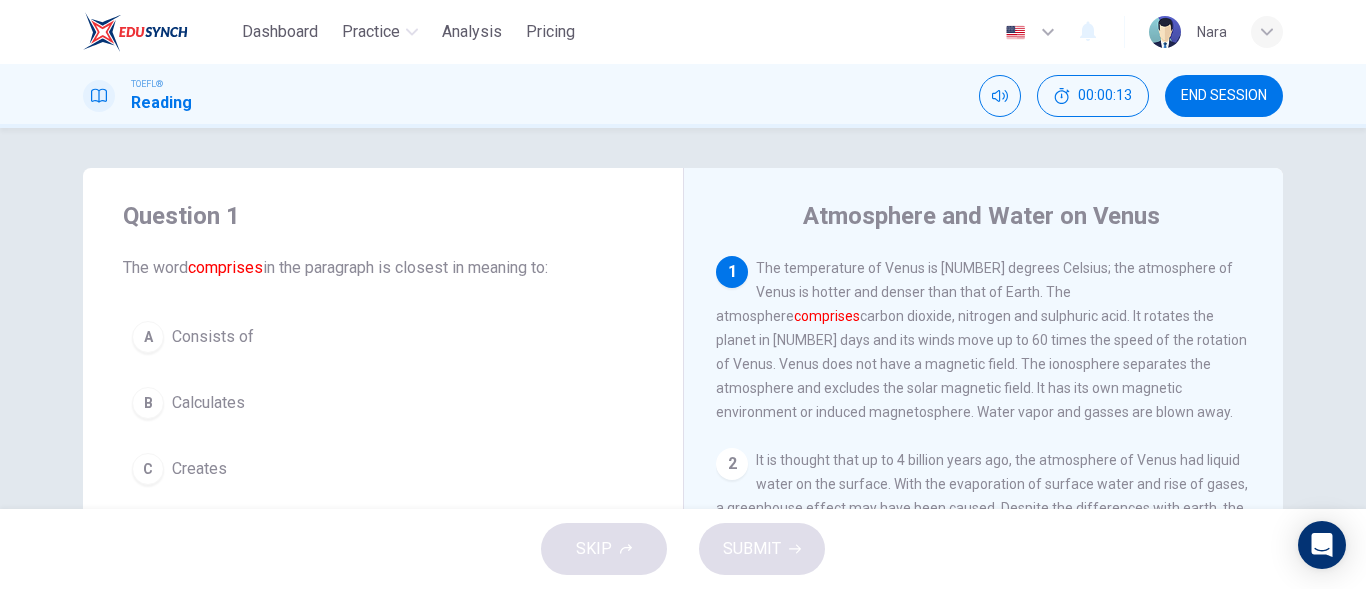click on "END SESSION" at bounding box center (1224, 96) 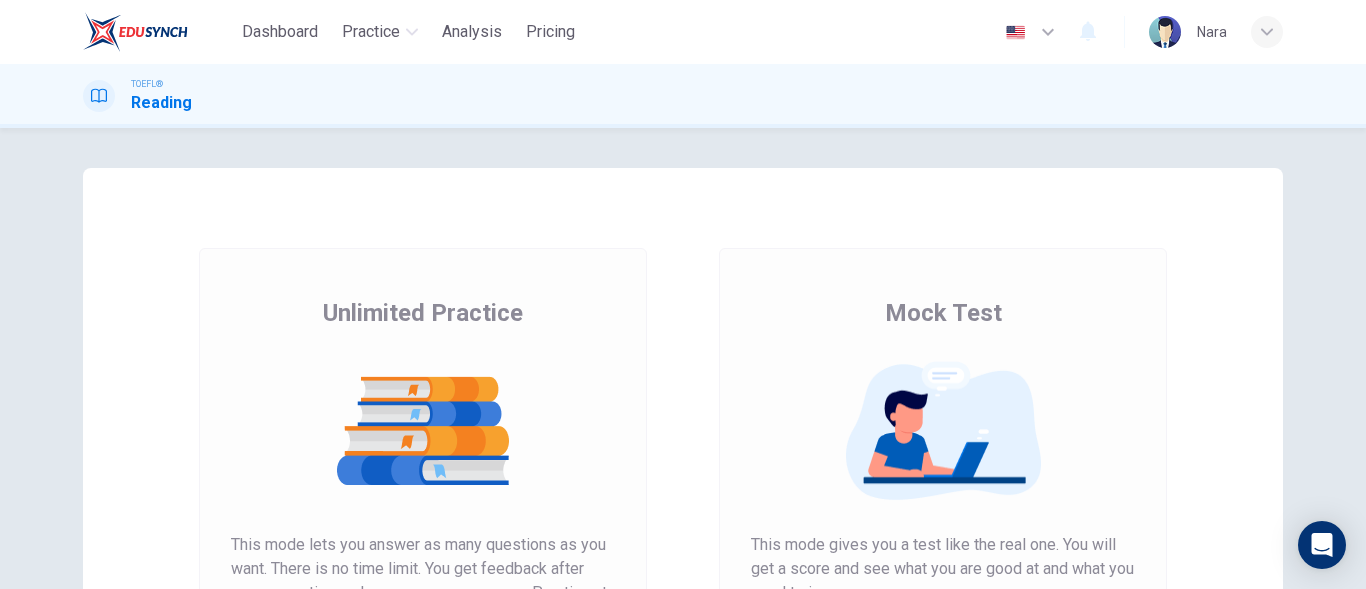 scroll, scrollTop: 0, scrollLeft: 0, axis: both 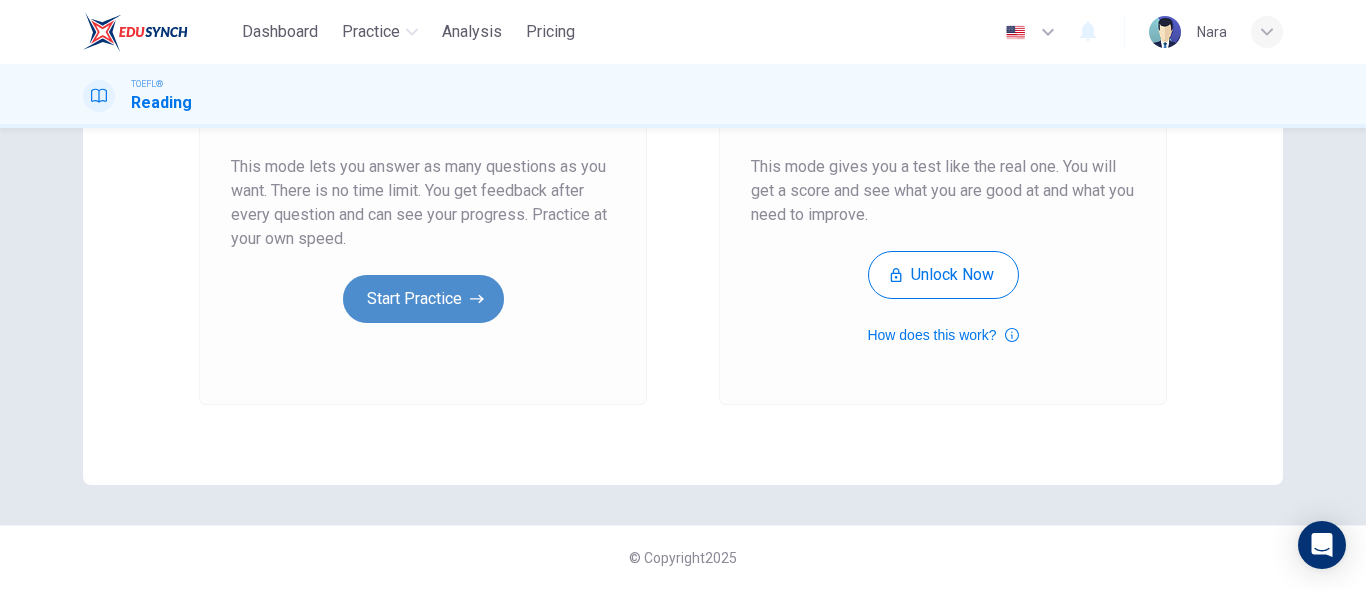 click on "Start Practice" at bounding box center (423, 299) 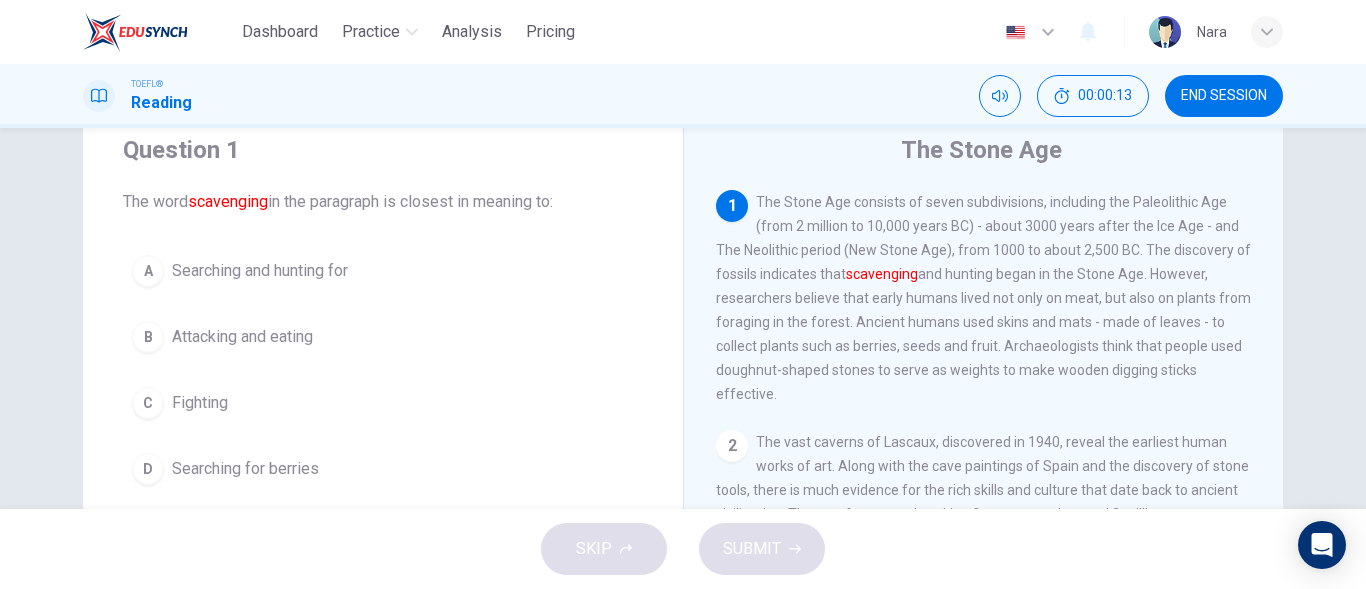 scroll, scrollTop: 100, scrollLeft: 0, axis: vertical 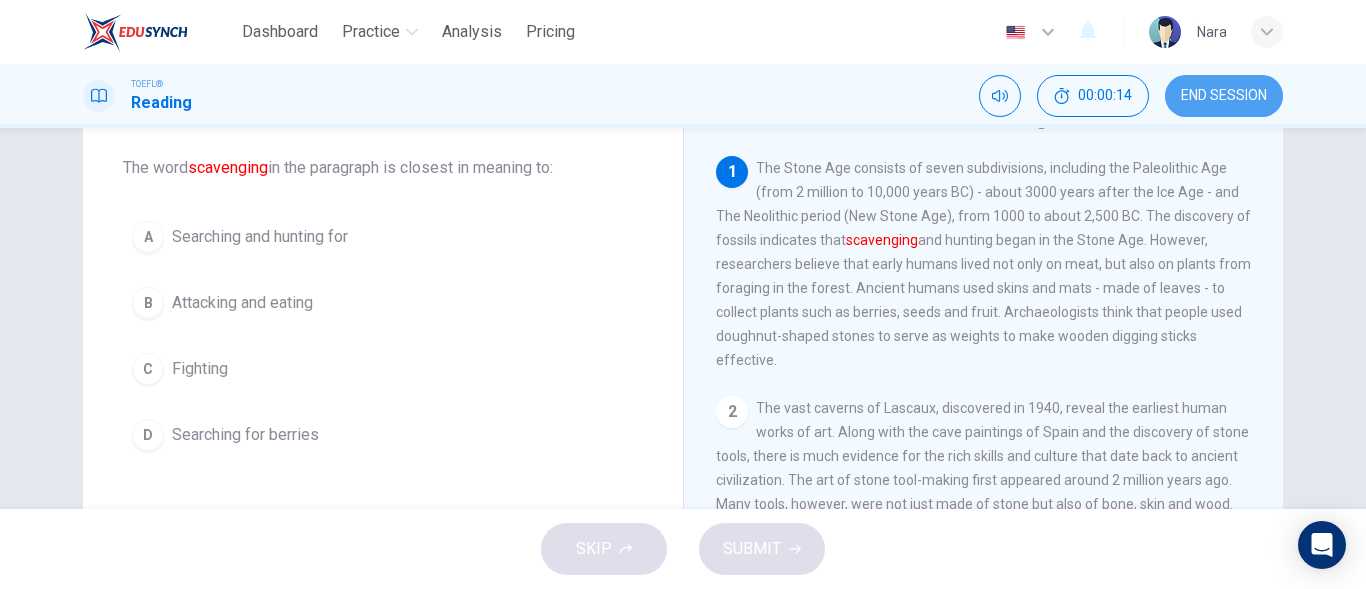 click on "END SESSION" at bounding box center [1224, 96] 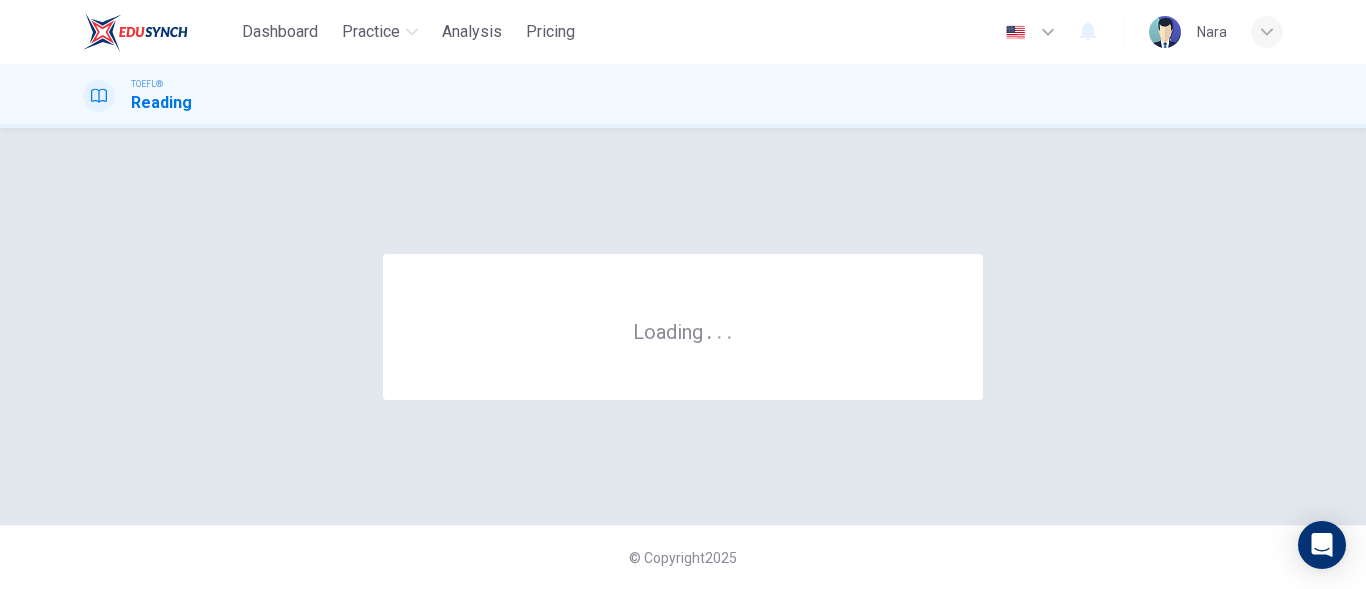 scroll, scrollTop: 0, scrollLeft: 0, axis: both 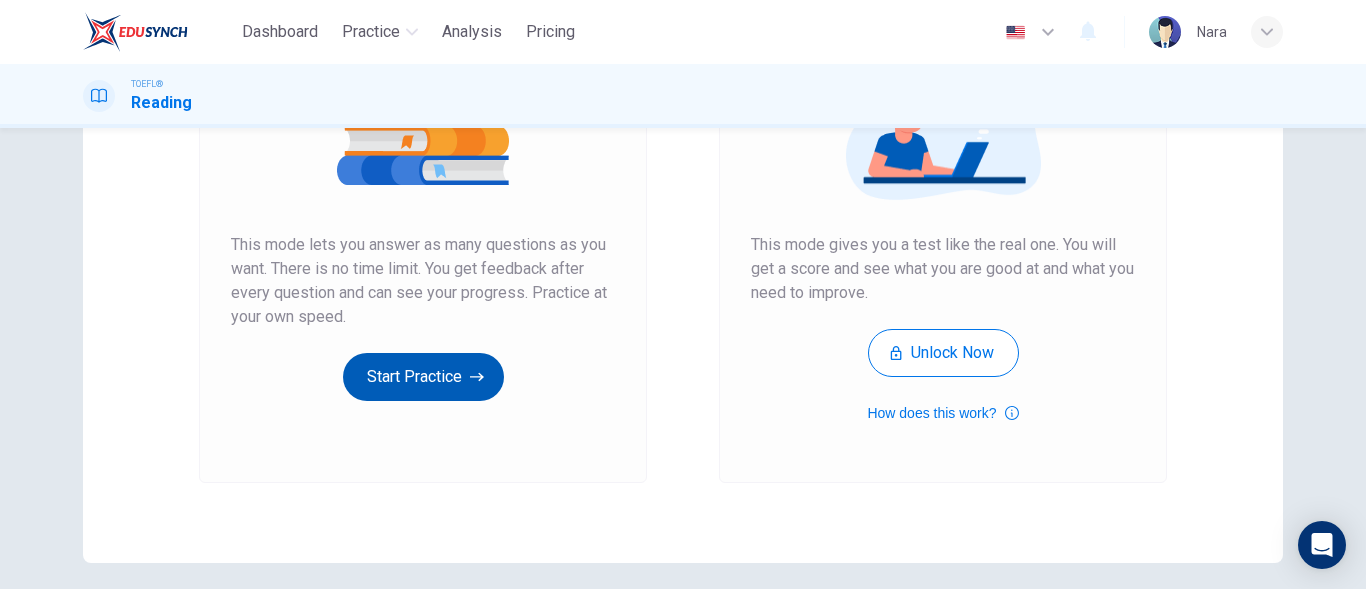 click on "Start Practice" at bounding box center (423, 377) 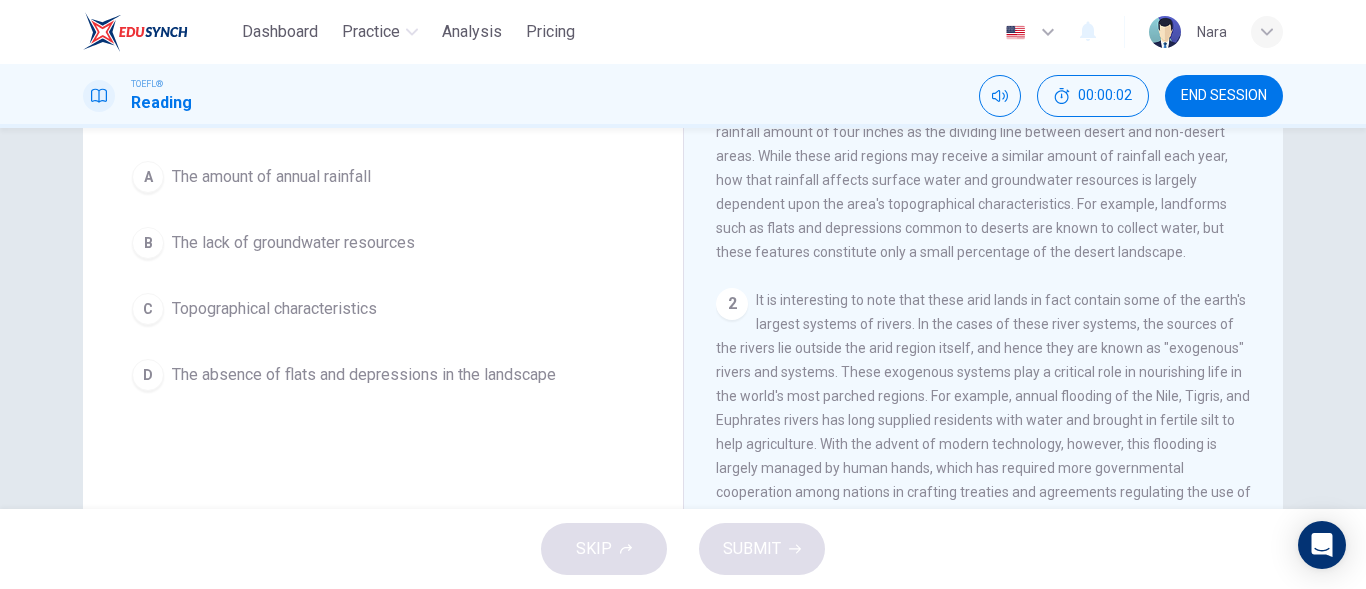 scroll, scrollTop: 200, scrollLeft: 0, axis: vertical 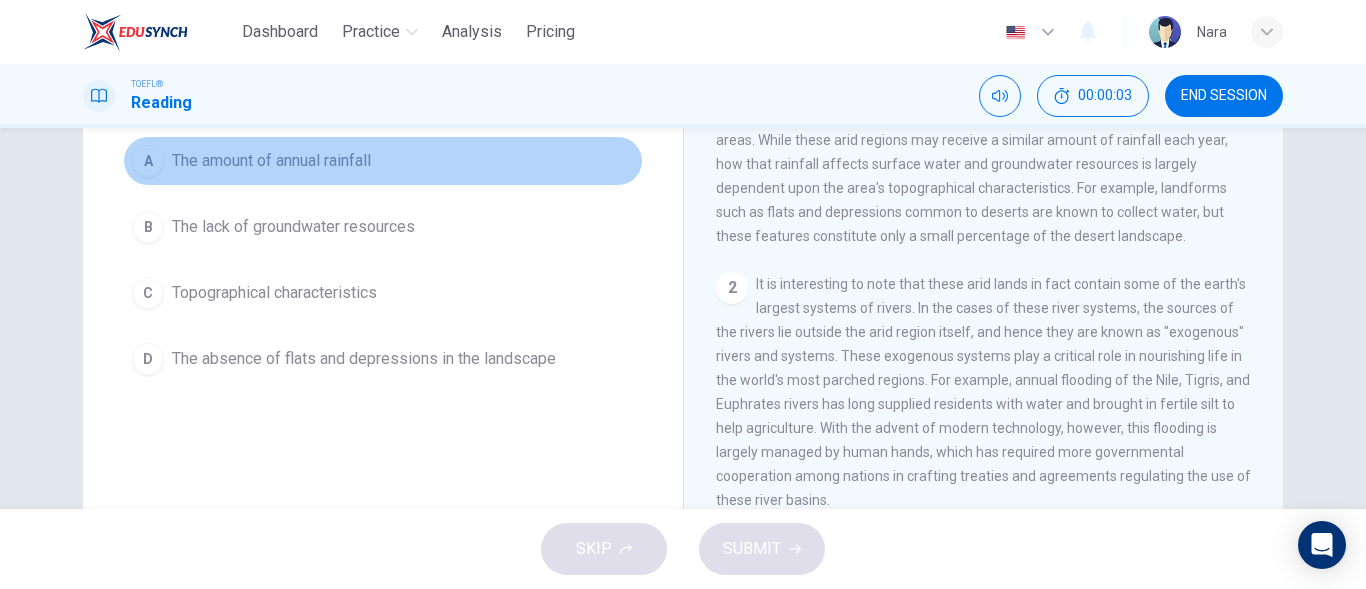 click on "A The amount of annual rainfall" at bounding box center [383, 161] 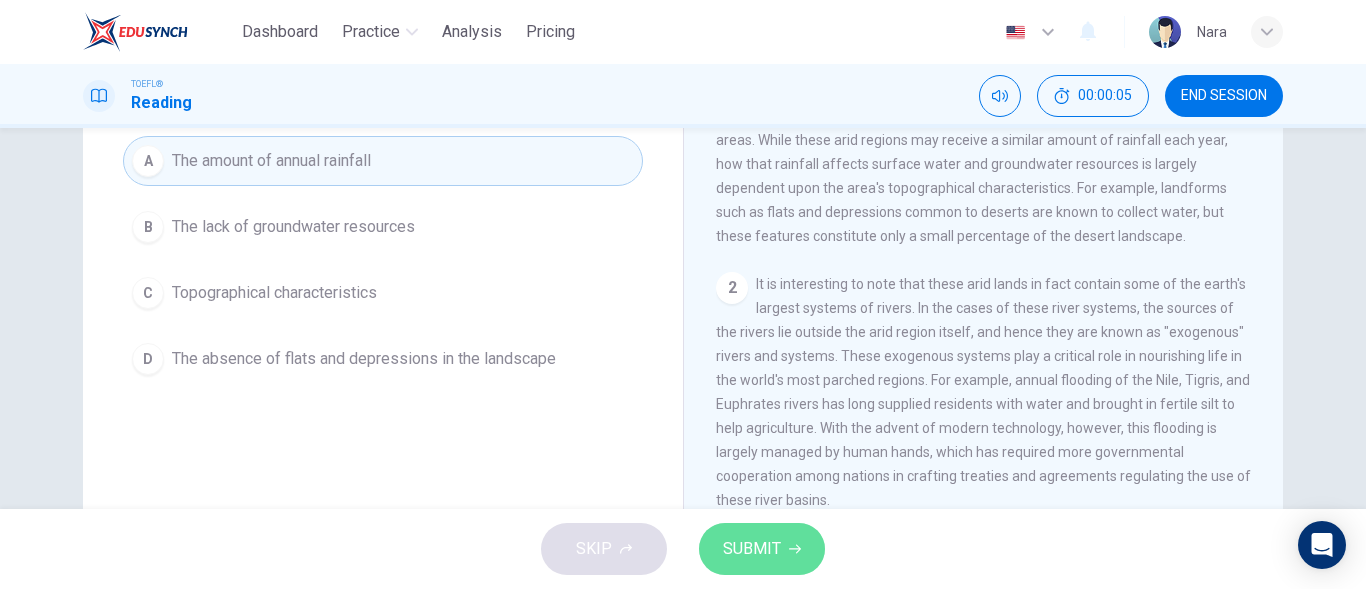 click on "SUBMIT" at bounding box center (752, 549) 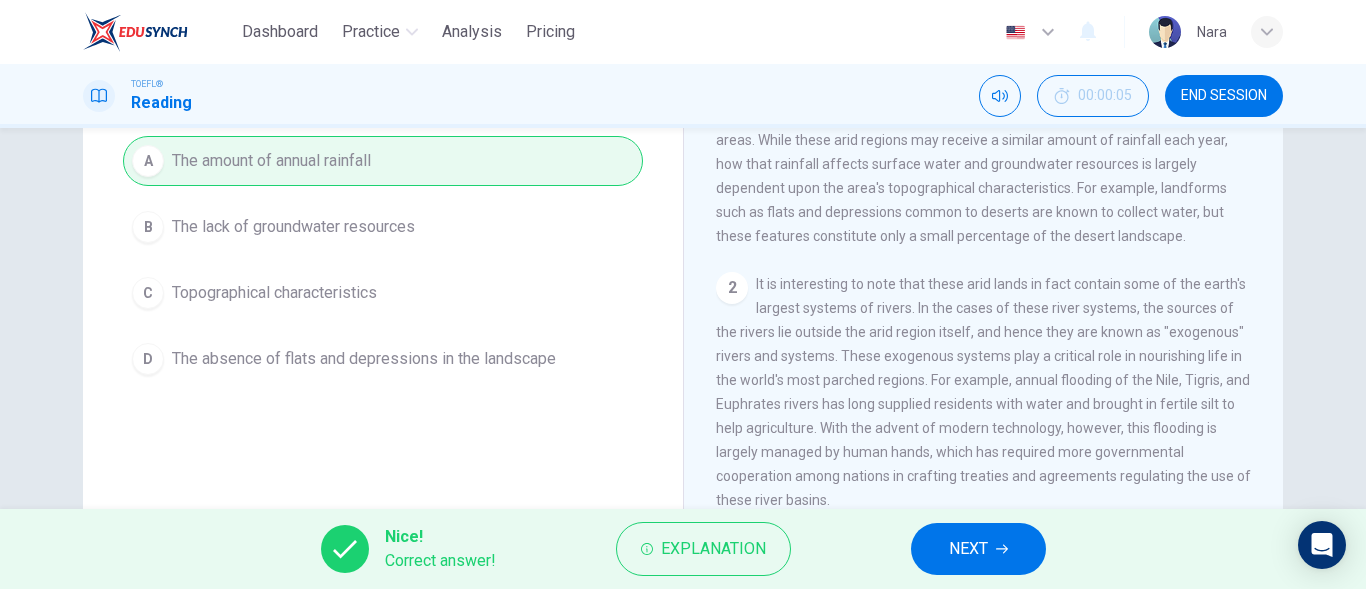 click on "NEXT" at bounding box center (978, 549) 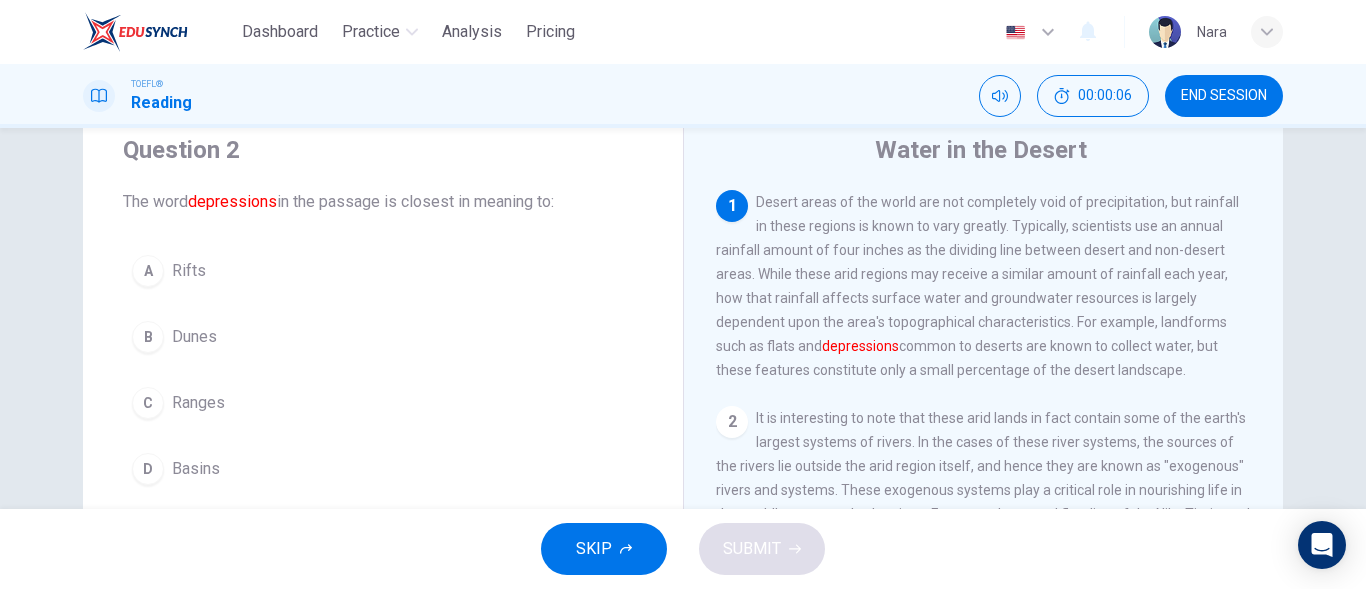 scroll, scrollTop: 100, scrollLeft: 0, axis: vertical 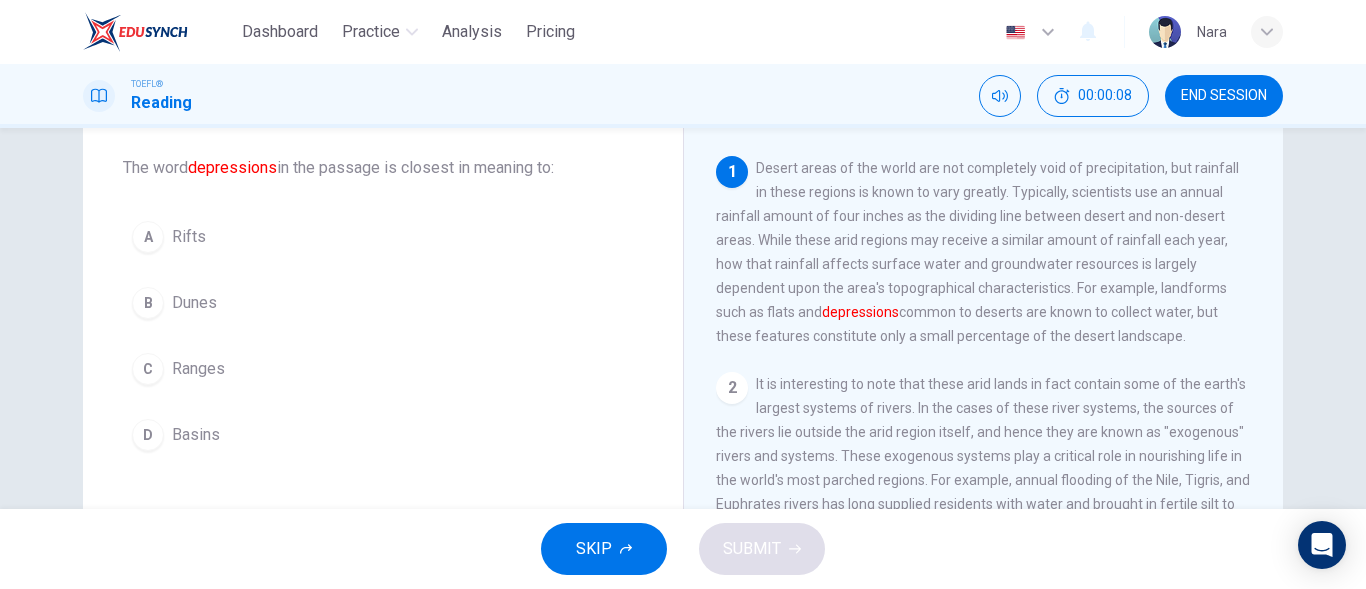 click on "D Basins" at bounding box center [383, 435] 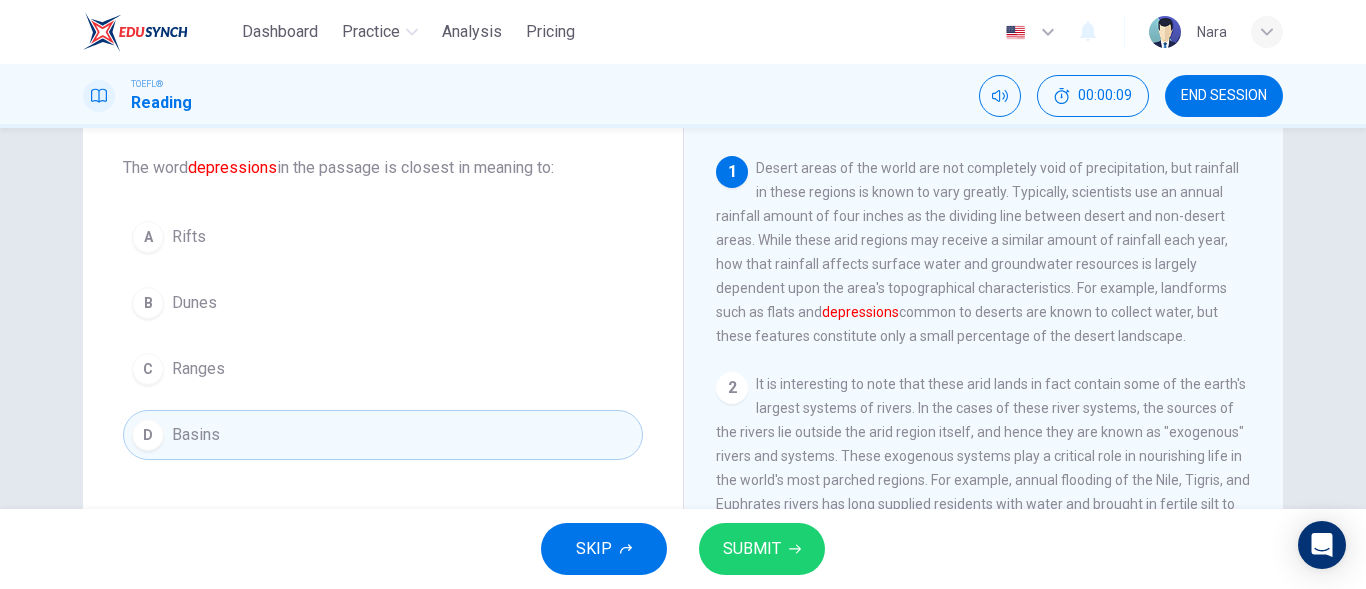 click on "SUBMIT" at bounding box center (752, 549) 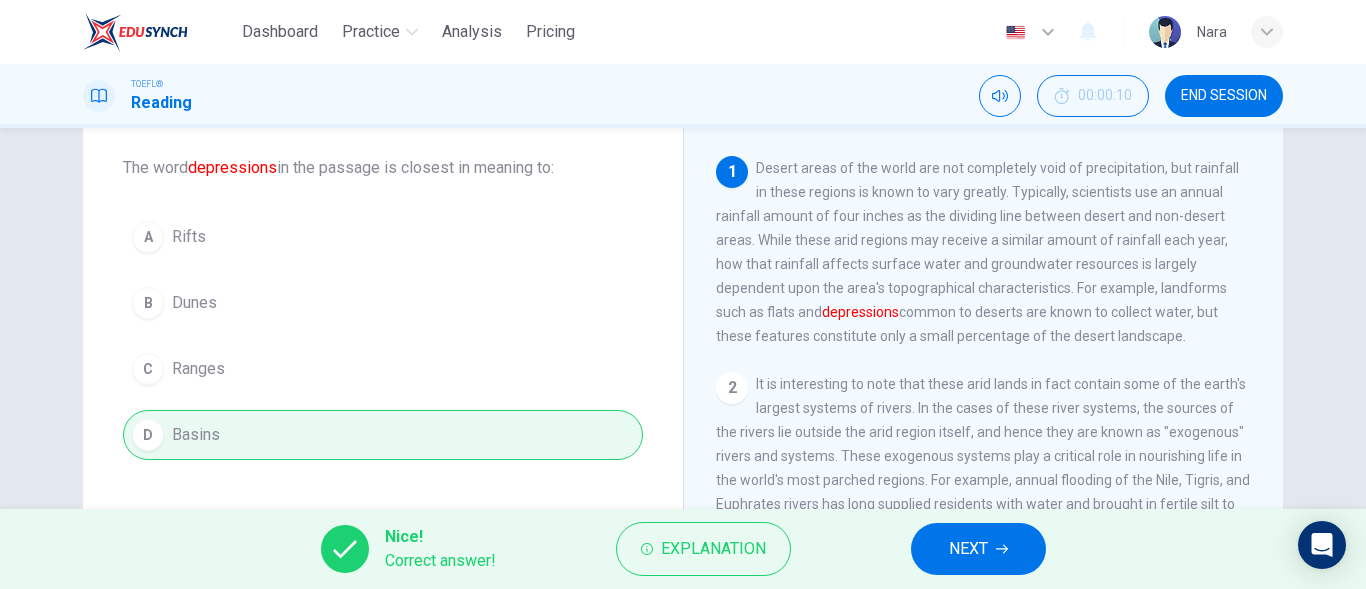 click on "NEXT" at bounding box center (968, 549) 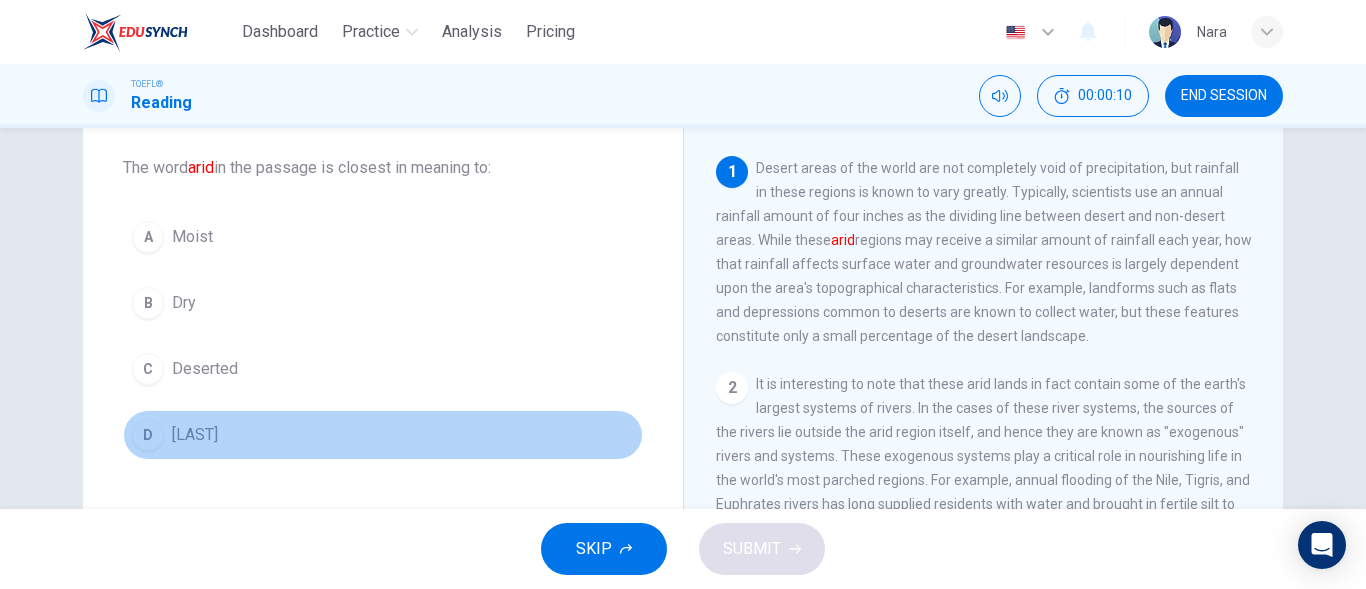 click on "D Airy" at bounding box center (383, 435) 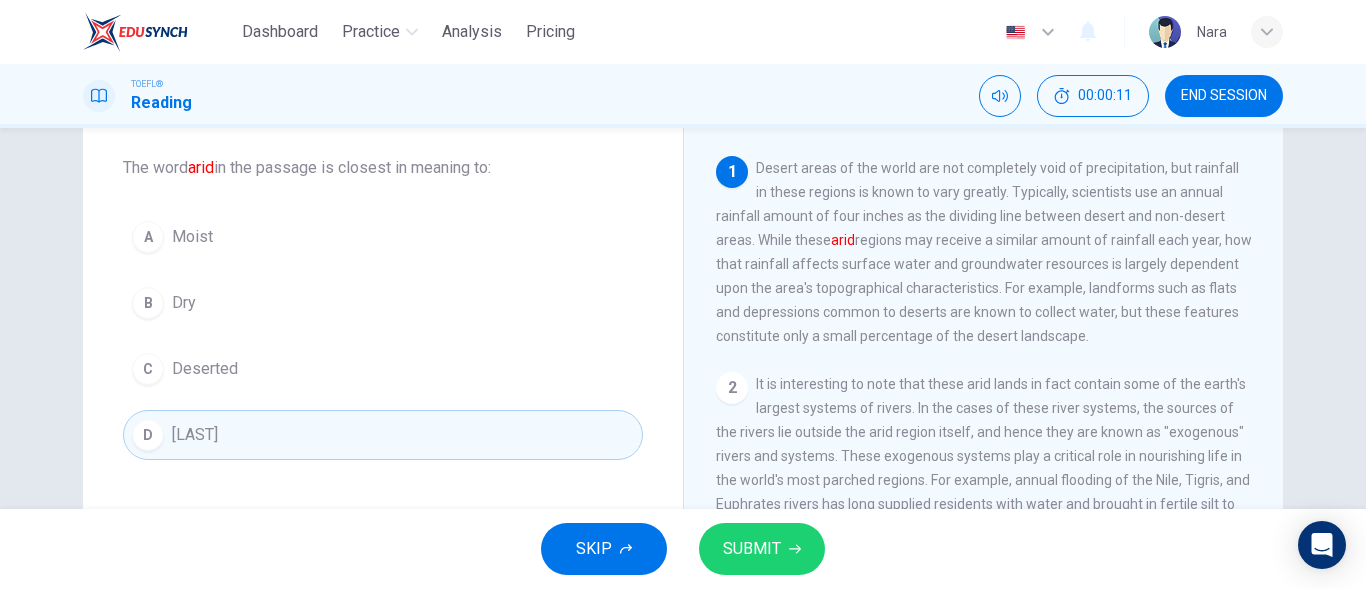 click on "B Dry" at bounding box center [383, 303] 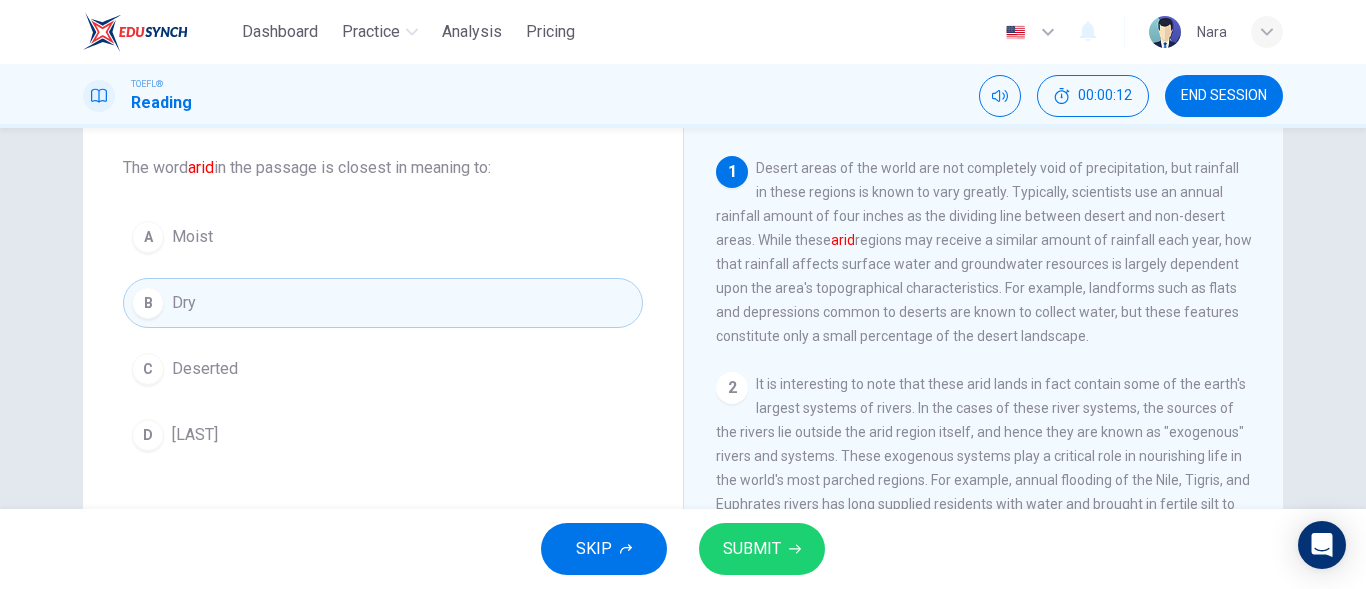 click on "SUBMIT" at bounding box center [752, 549] 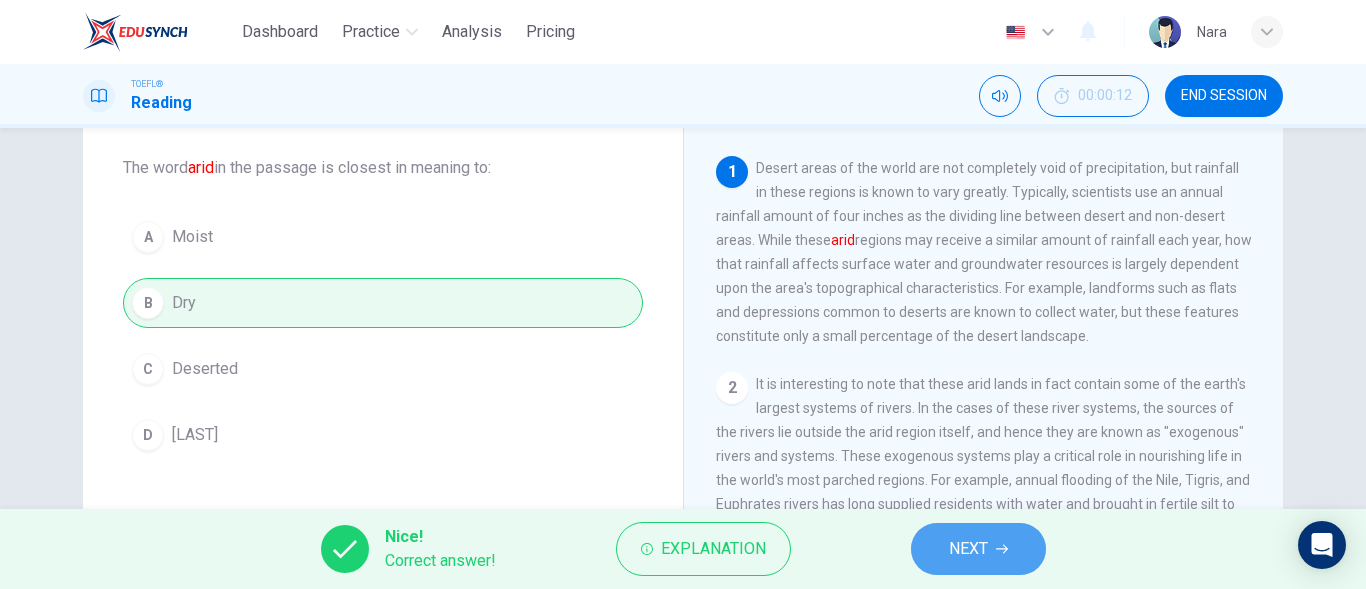 click on "NEXT" at bounding box center (968, 549) 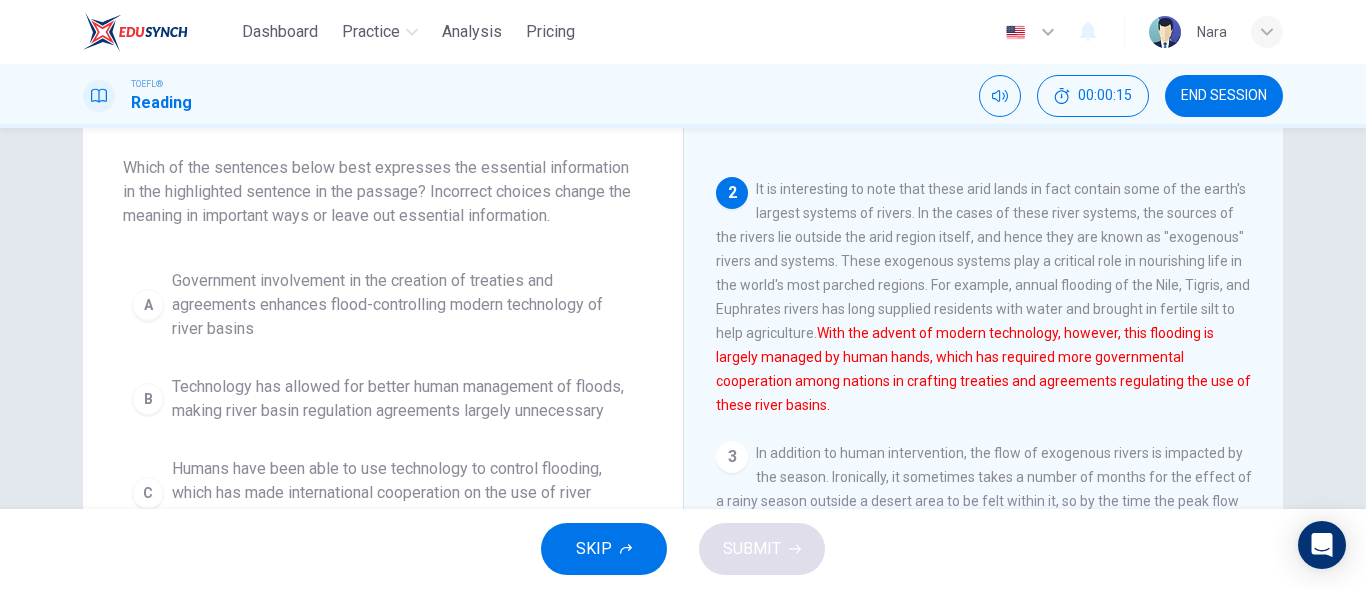 scroll, scrollTop: 199, scrollLeft: 0, axis: vertical 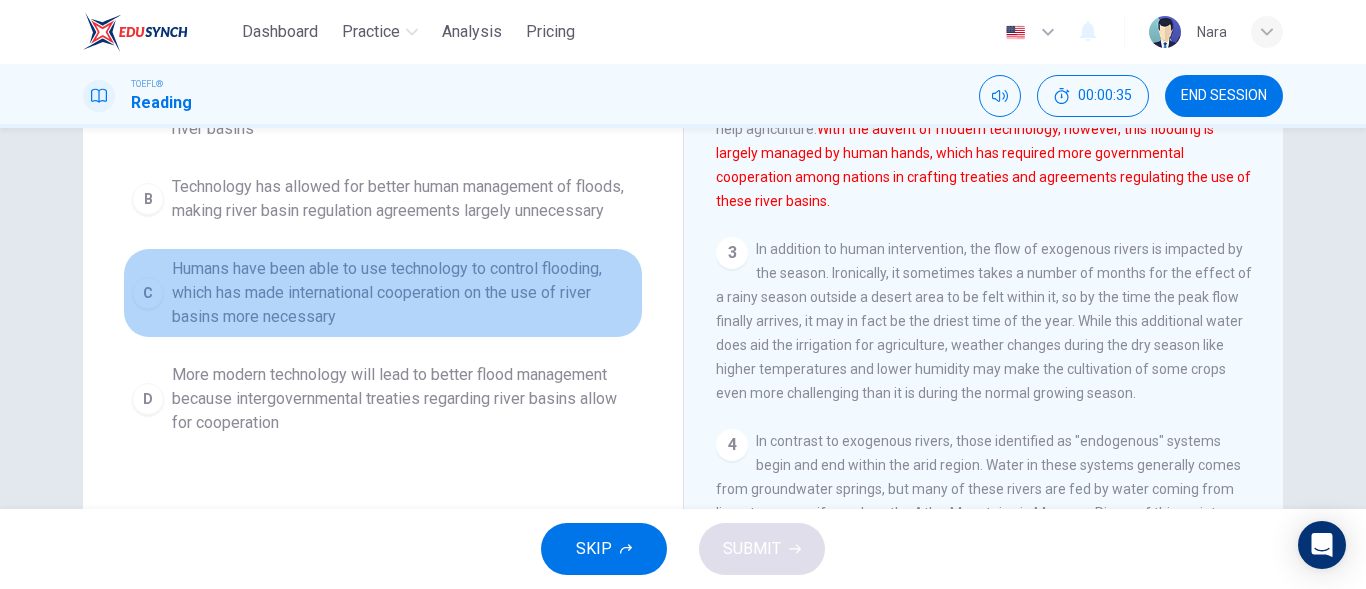 click on "Humans have been able to use technology to control flooding, which has made international cooperation on the use of river basins more necessary" at bounding box center (403, 293) 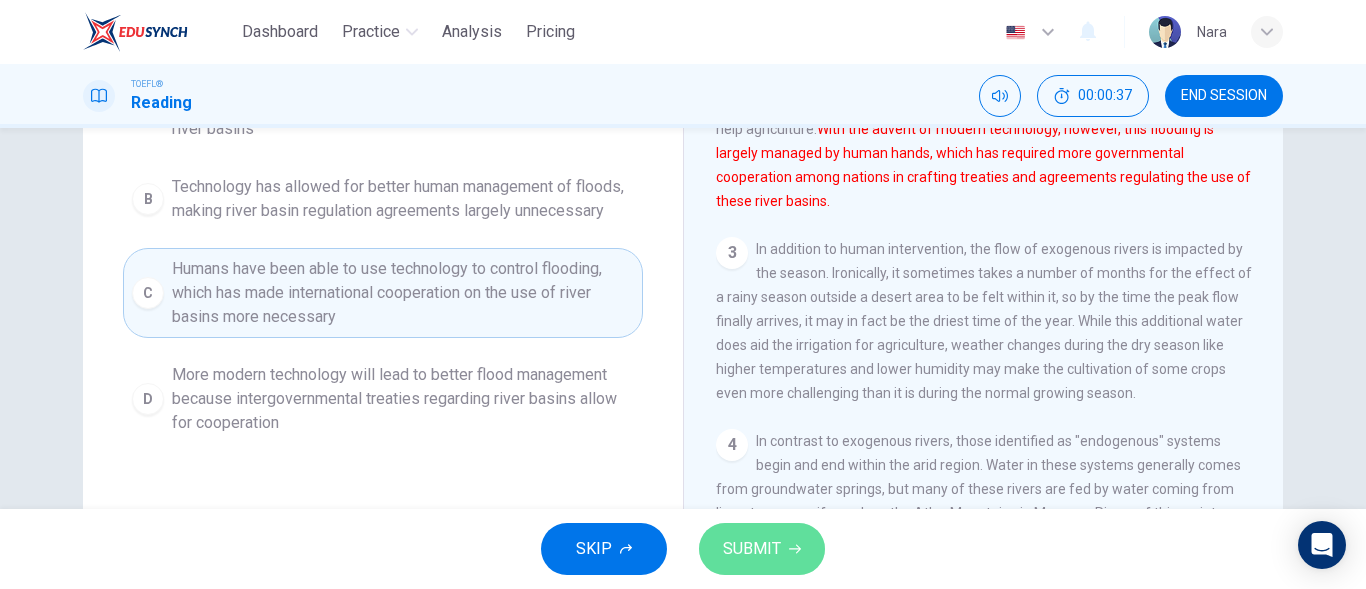 click on "SUBMIT" at bounding box center (752, 549) 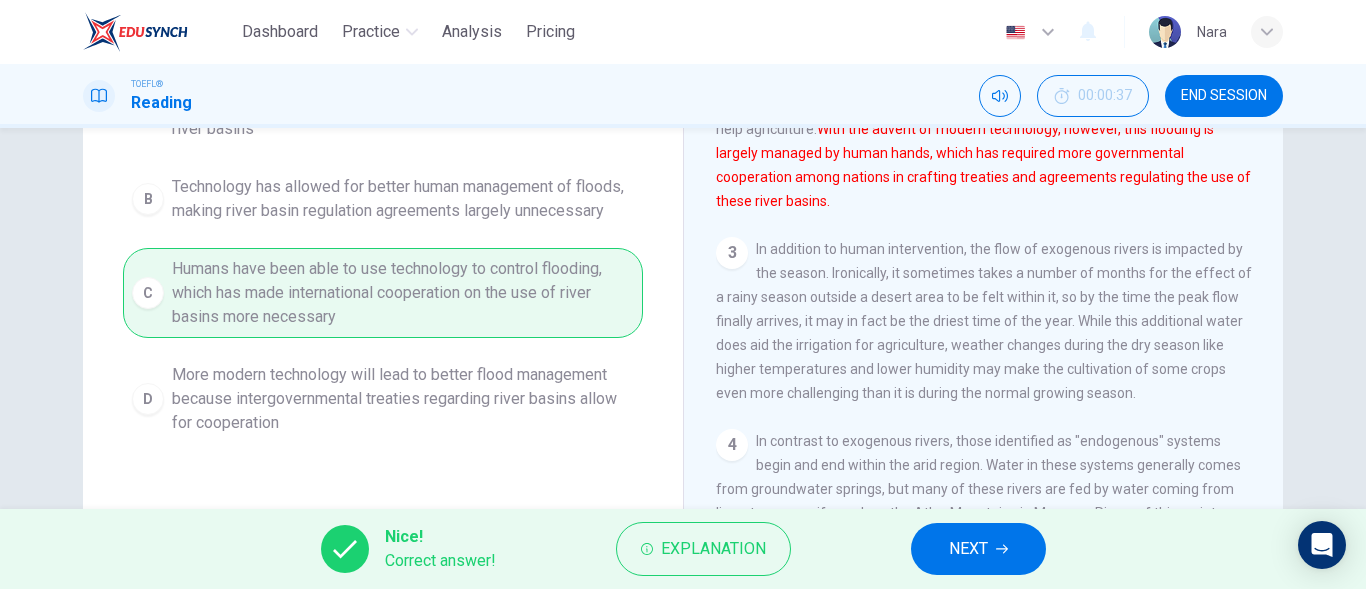 click on "NEXT" at bounding box center [978, 549] 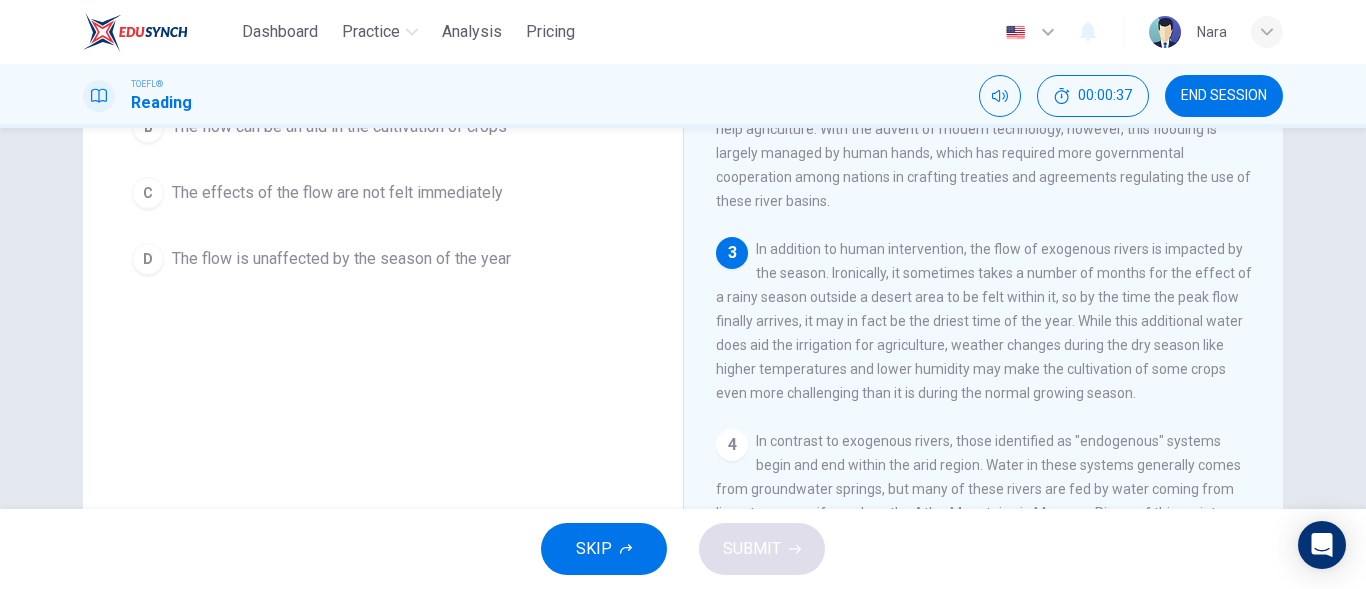scroll, scrollTop: 276, scrollLeft: 0, axis: vertical 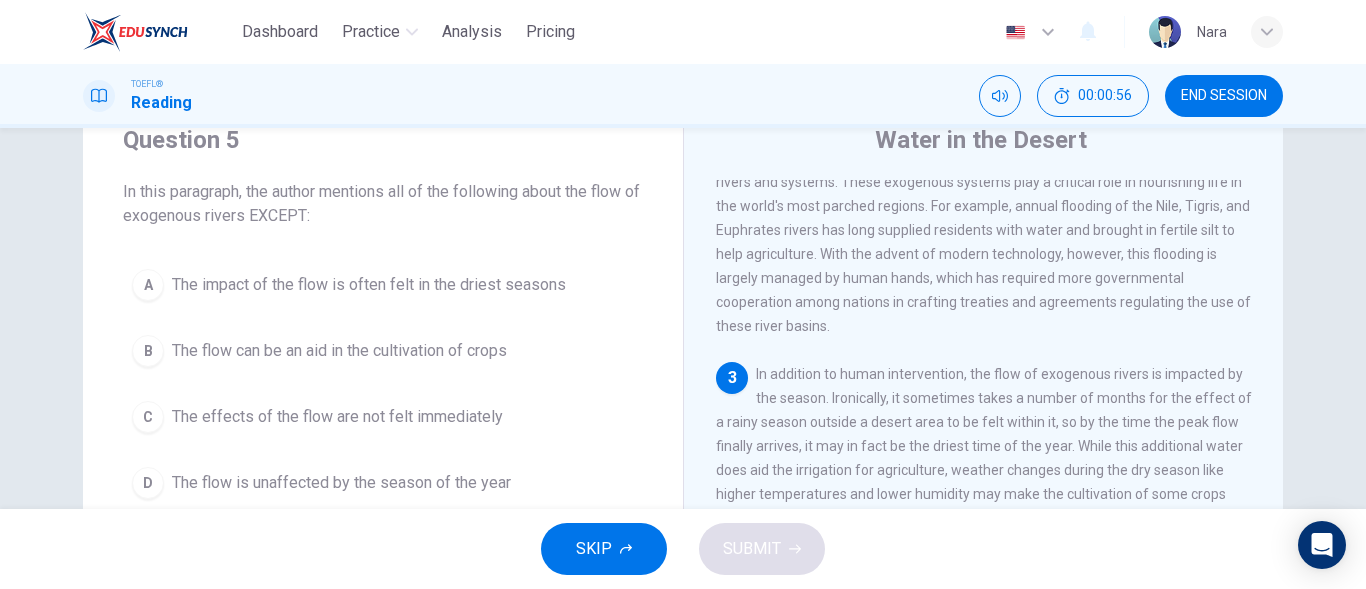 click on "The flow is unaffected by the season of the year" at bounding box center (341, 483) 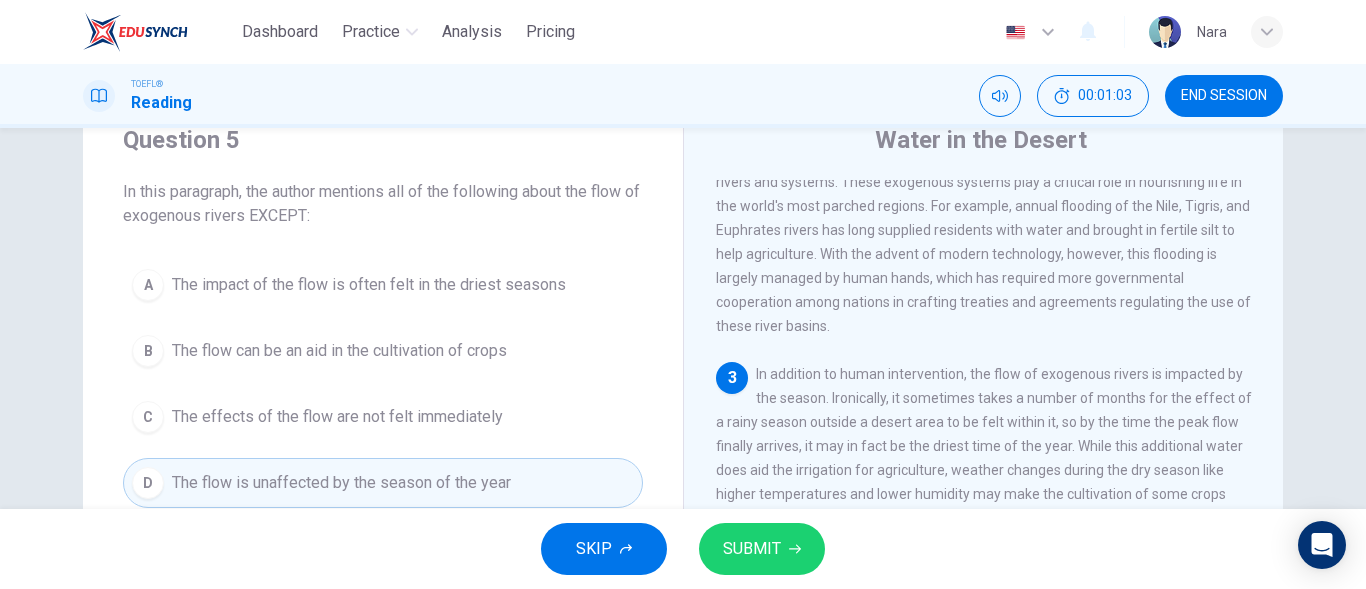 click on "SUBMIT" at bounding box center (762, 549) 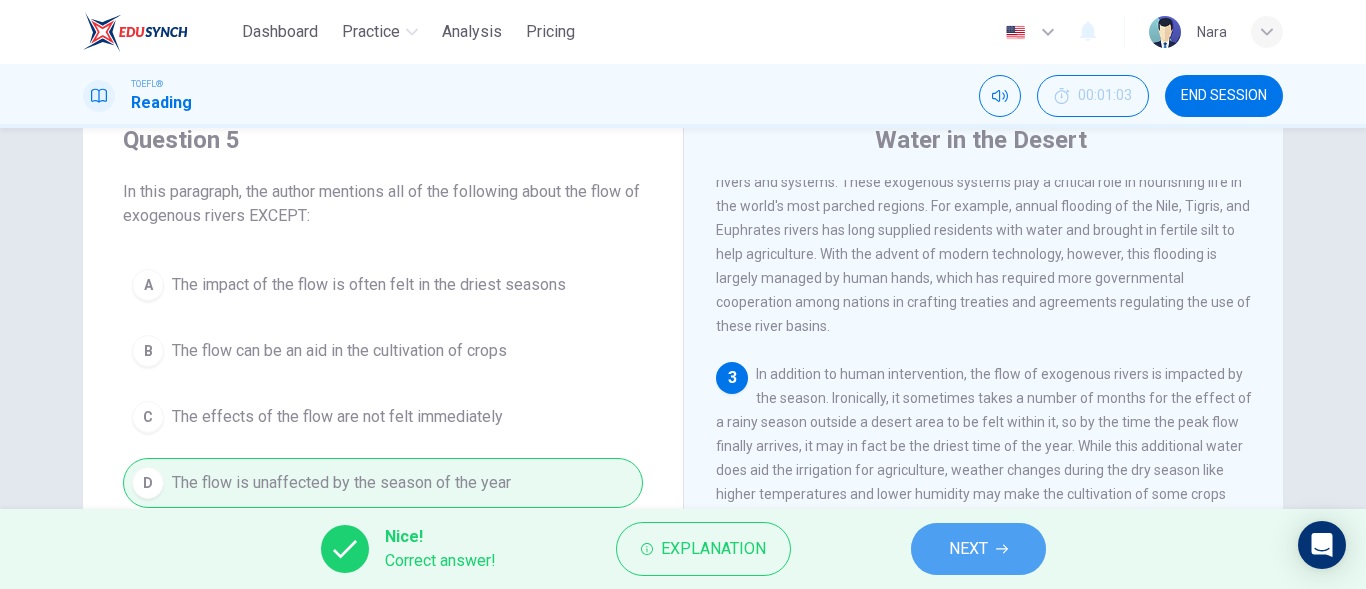 click on "NEXT" at bounding box center (978, 549) 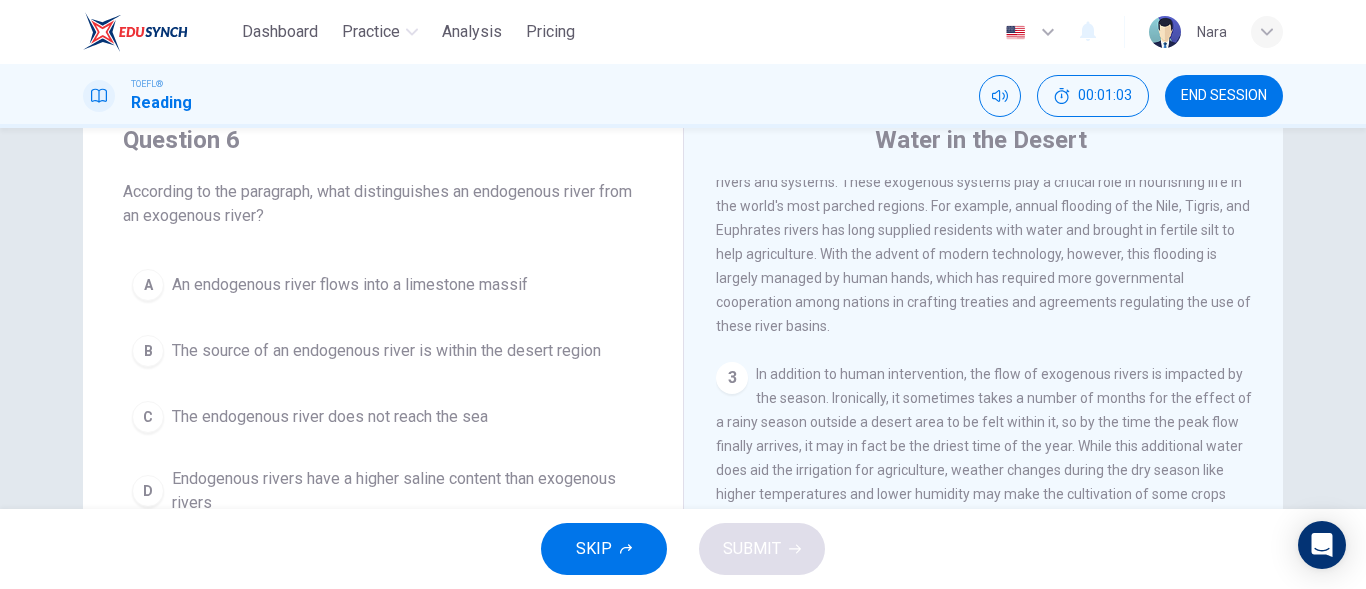scroll, scrollTop: 472, scrollLeft: 0, axis: vertical 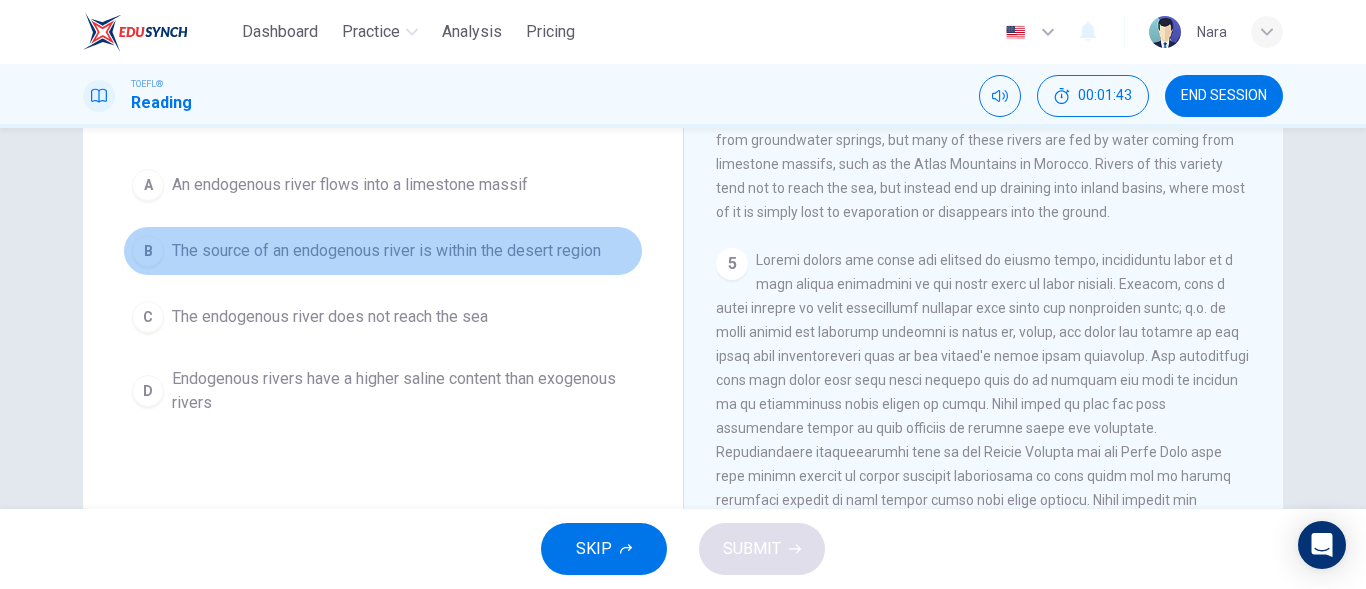 click on "The source of an endogenous river is within the desert region" at bounding box center (386, 251) 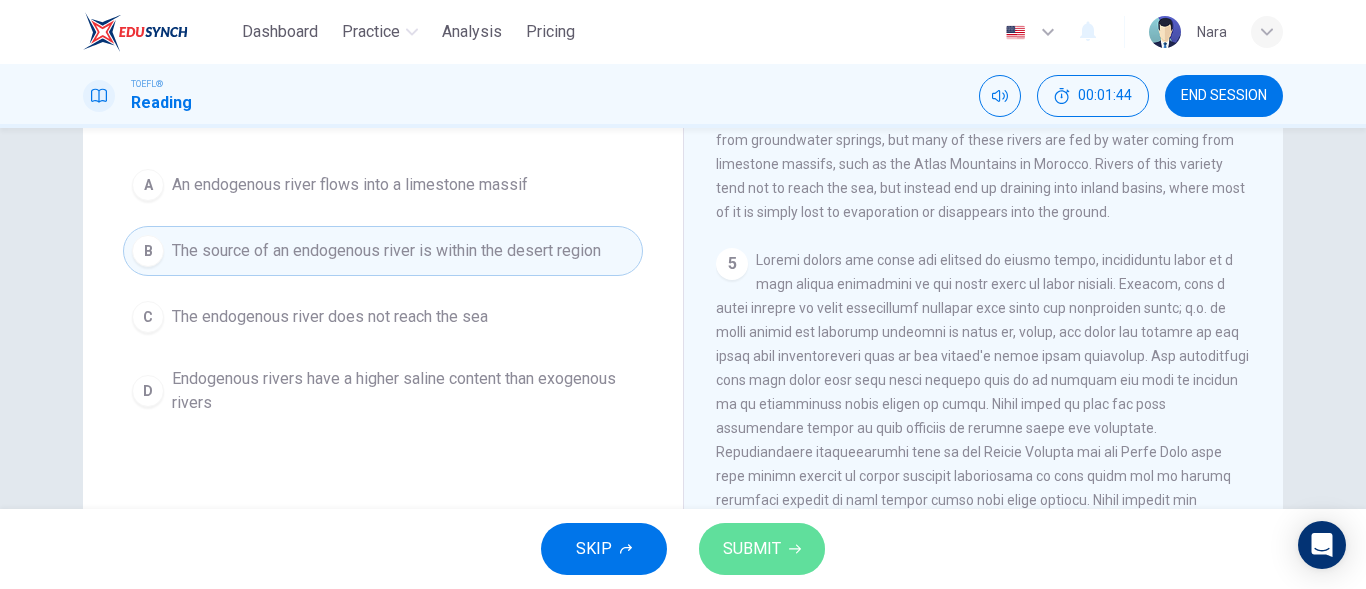 click on "SUBMIT" at bounding box center [762, 549] 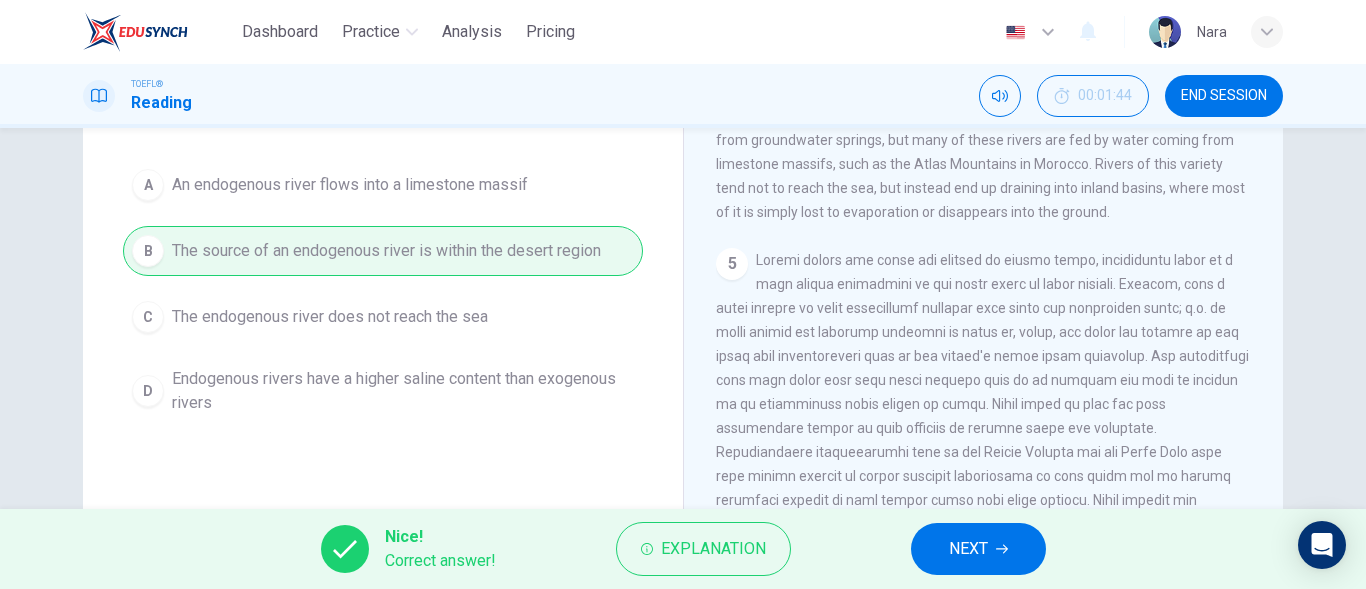 click on "NEXT" at bounding box center (978, 549) 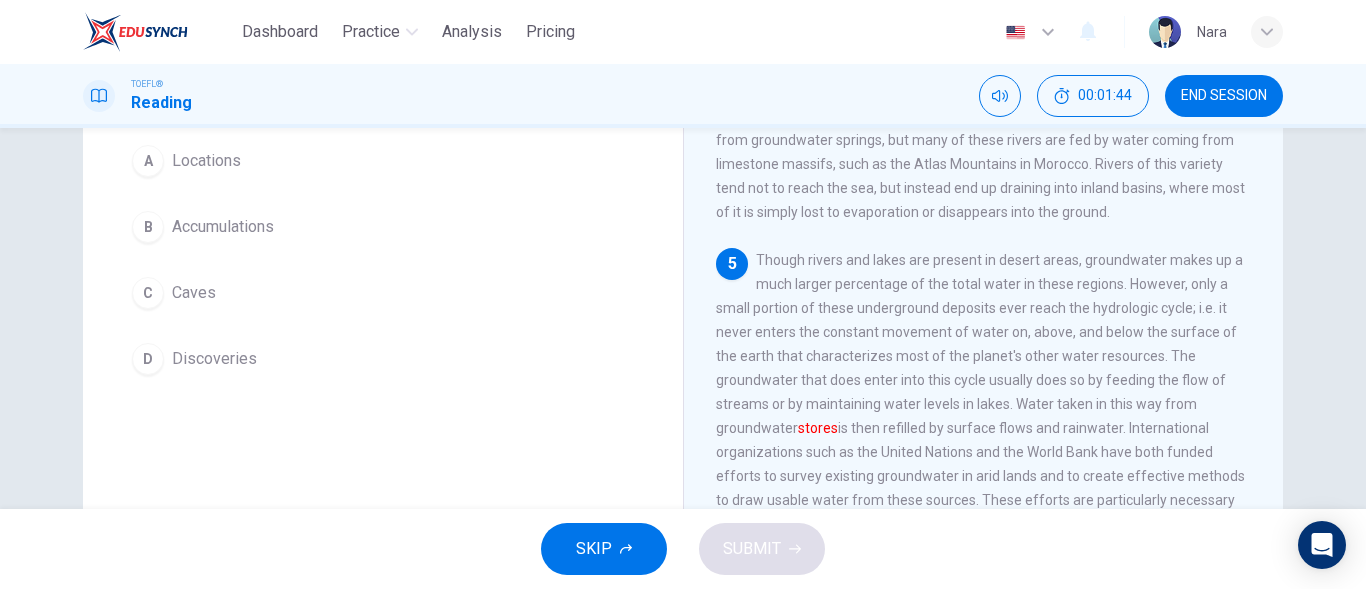 scroll, scrollTop: 152, scrollLeft: 0, axis: vertical 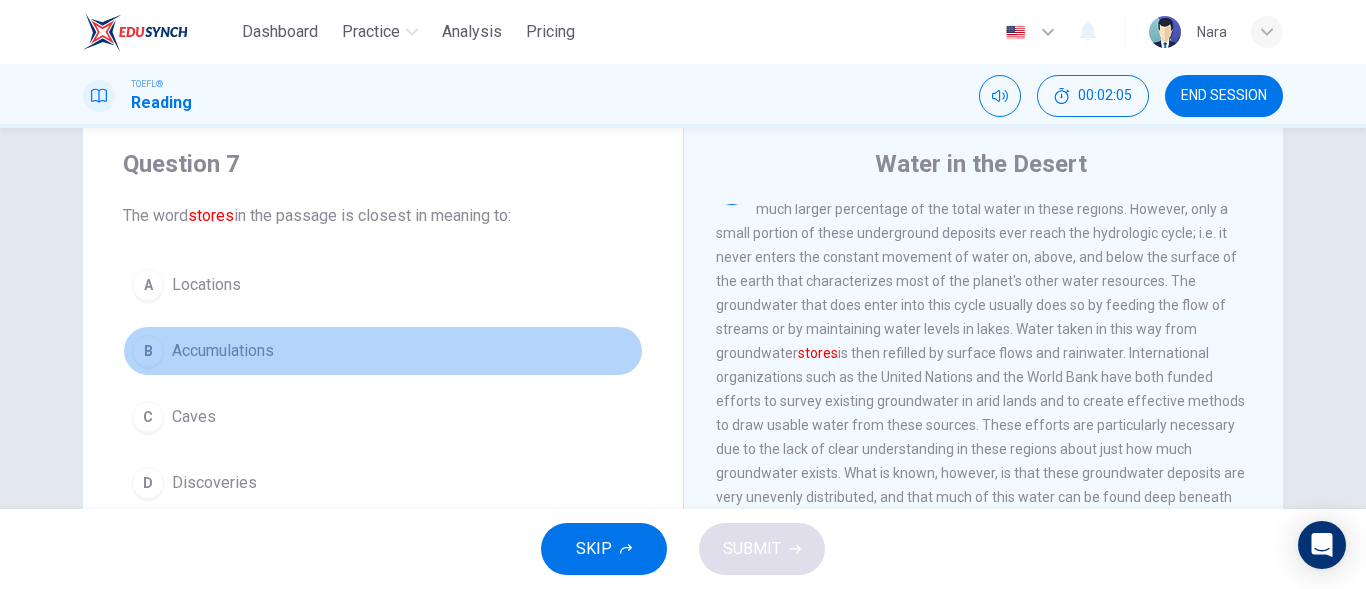 click on "B Accumulations" at bounding box center [383, 351] 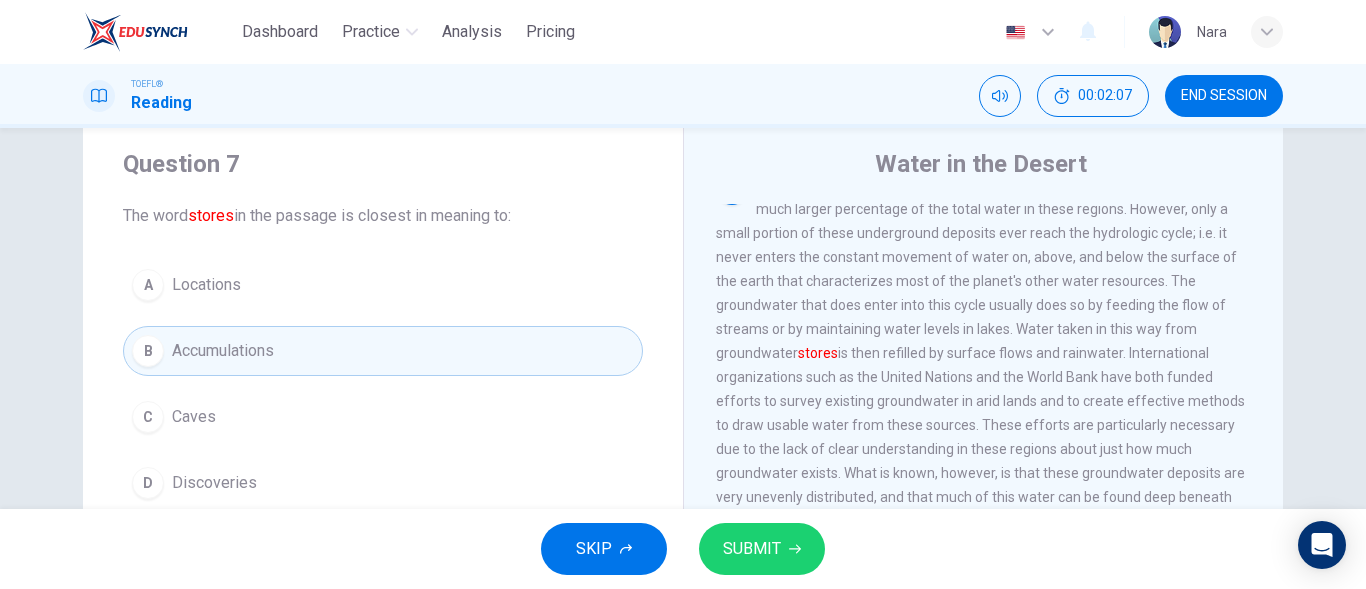click on "SUBMIT" at bounding box center (762, 549) 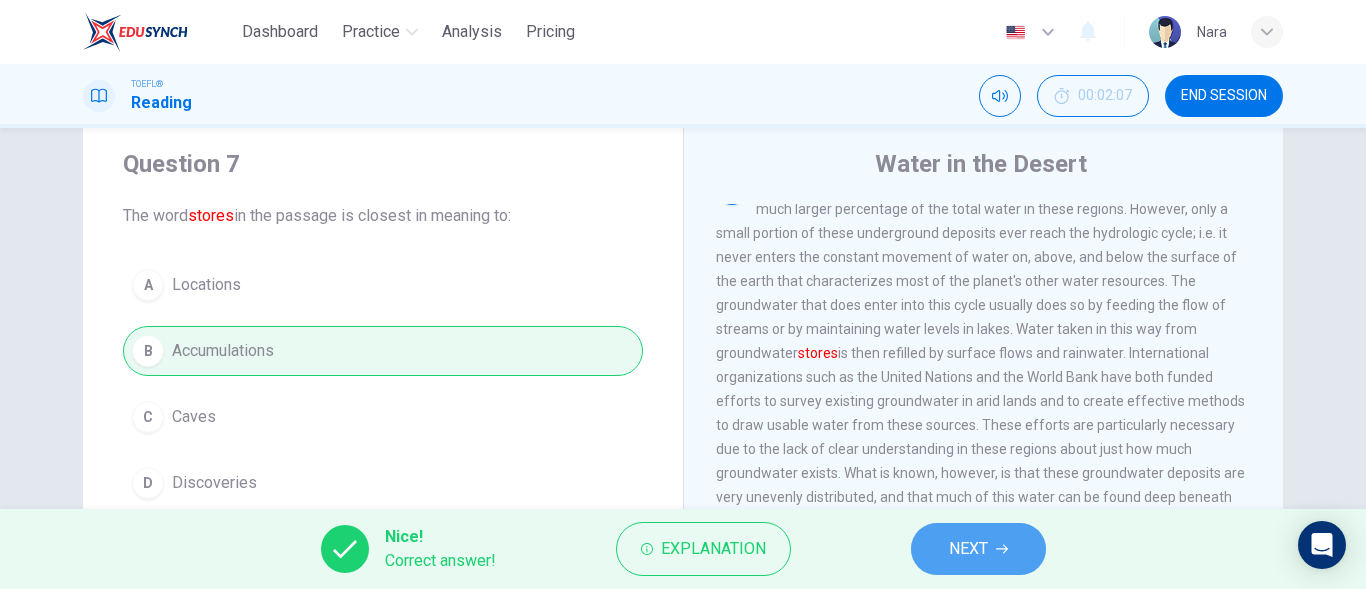 click on "NEXT" at bounding box center (968, 549) 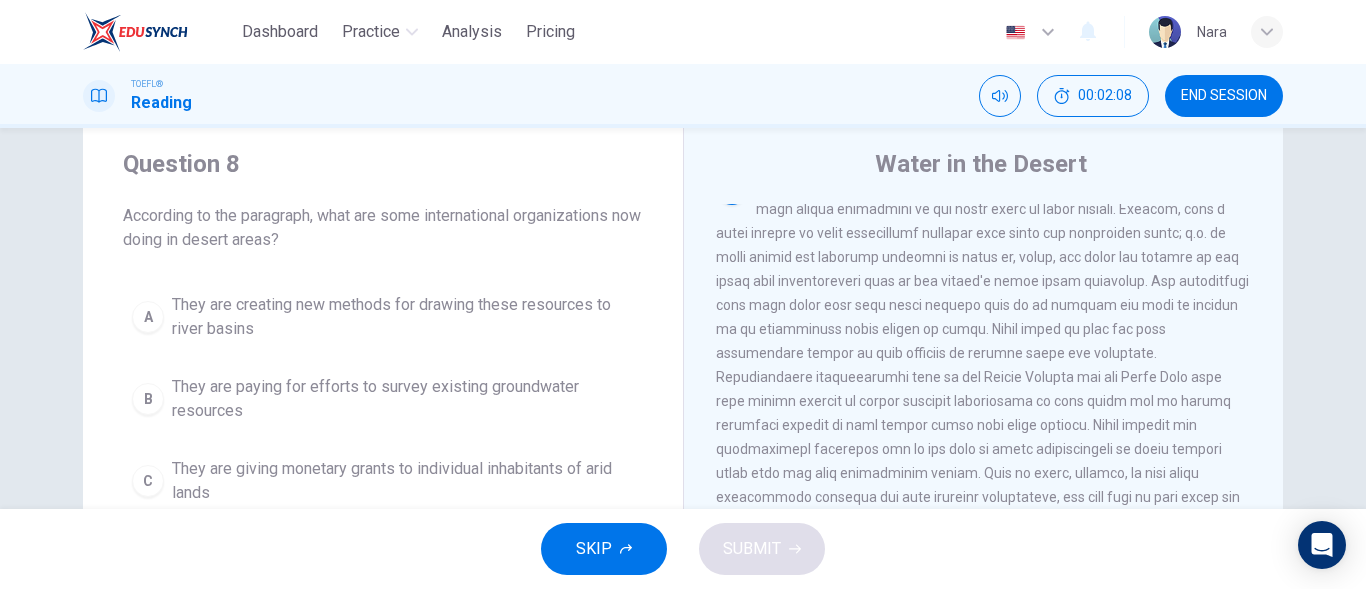 scroll, scrollTop: 944, scrollLeft: 0, axis: vertical 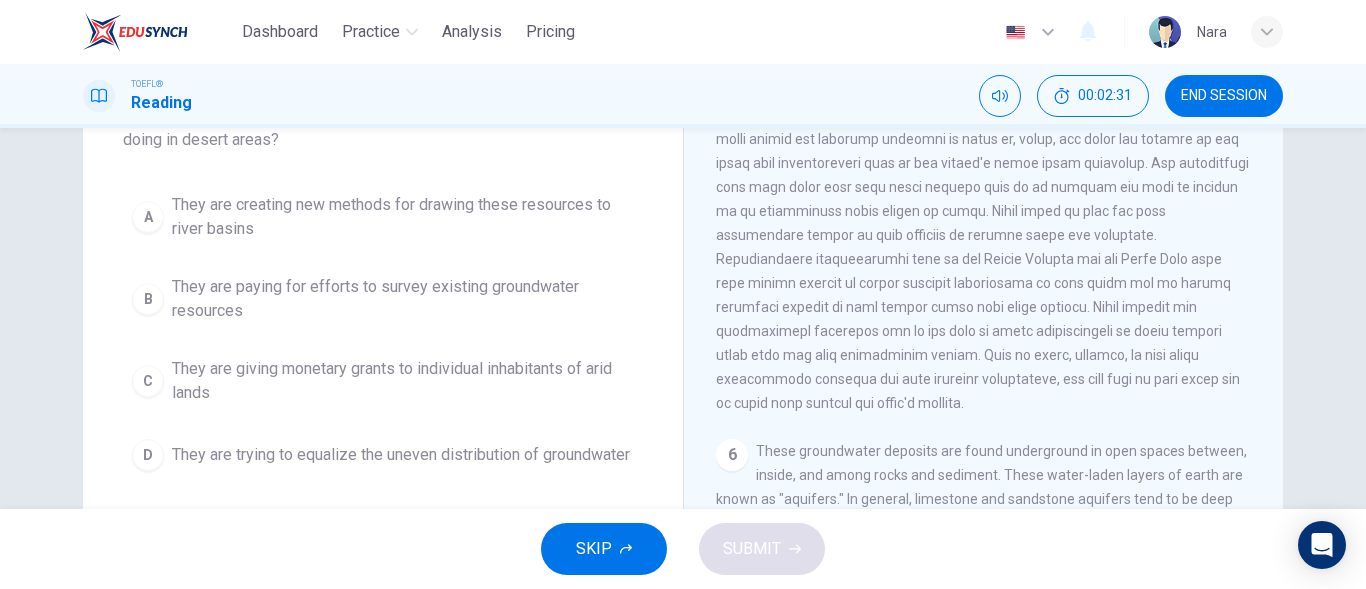 click on "They are creating new methods for drawing these resources to river basins" at bounding box center [403, 217] 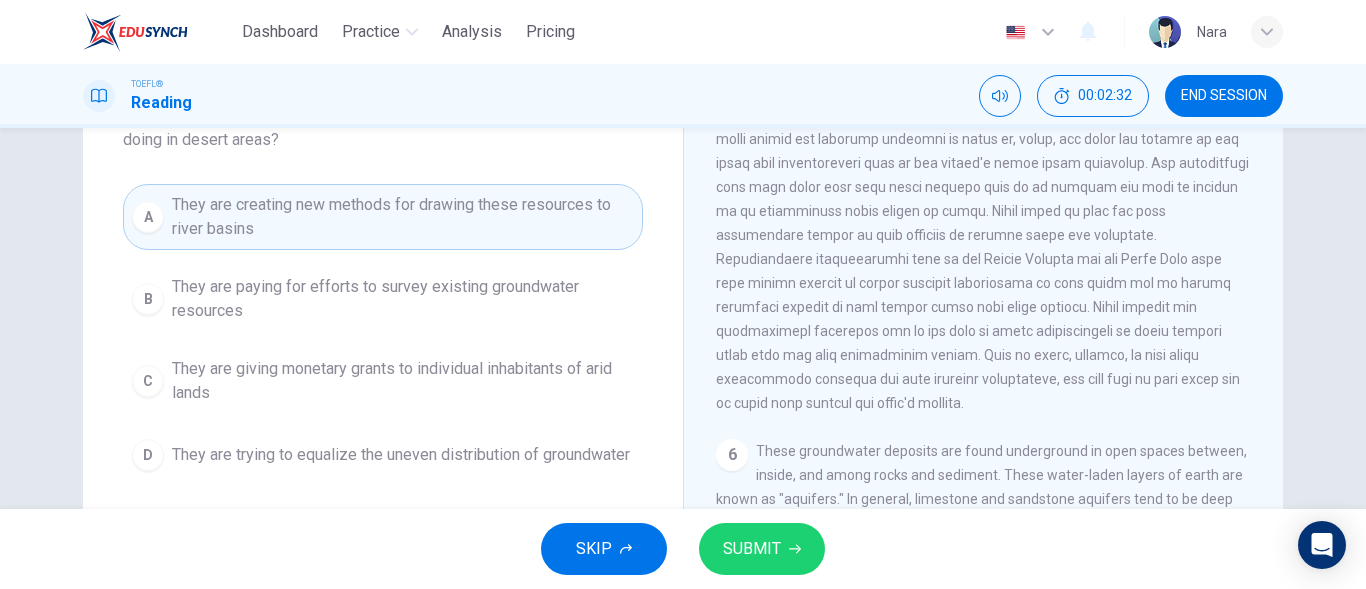 click on "SUBMIT" at bounding box center (762, 549) 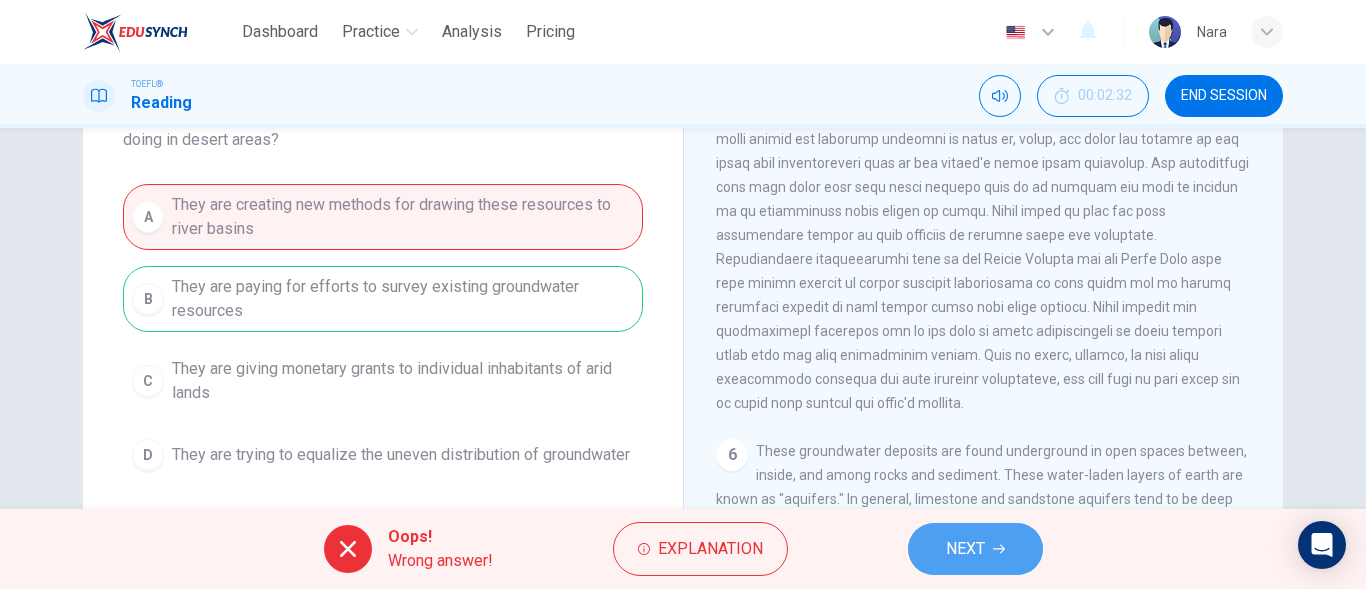 click on "NEXT" at bounding box center [975, 549] 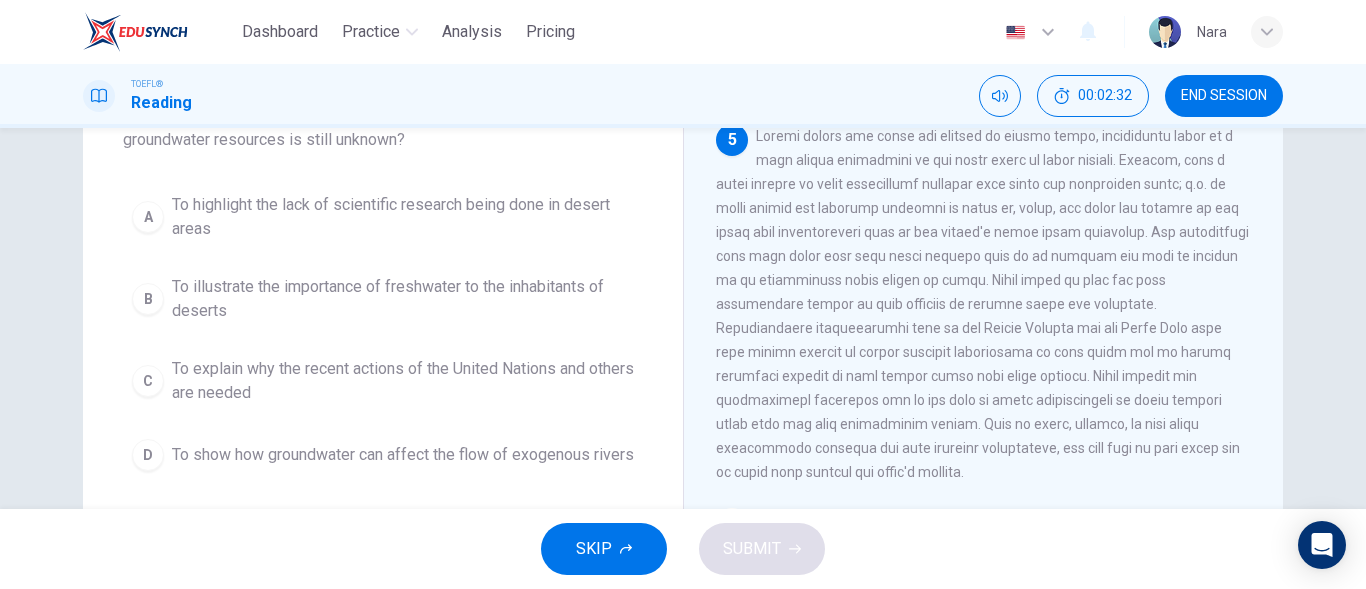 scroll, scrollTop: 771, scrollLeft: 0, axis: vertical 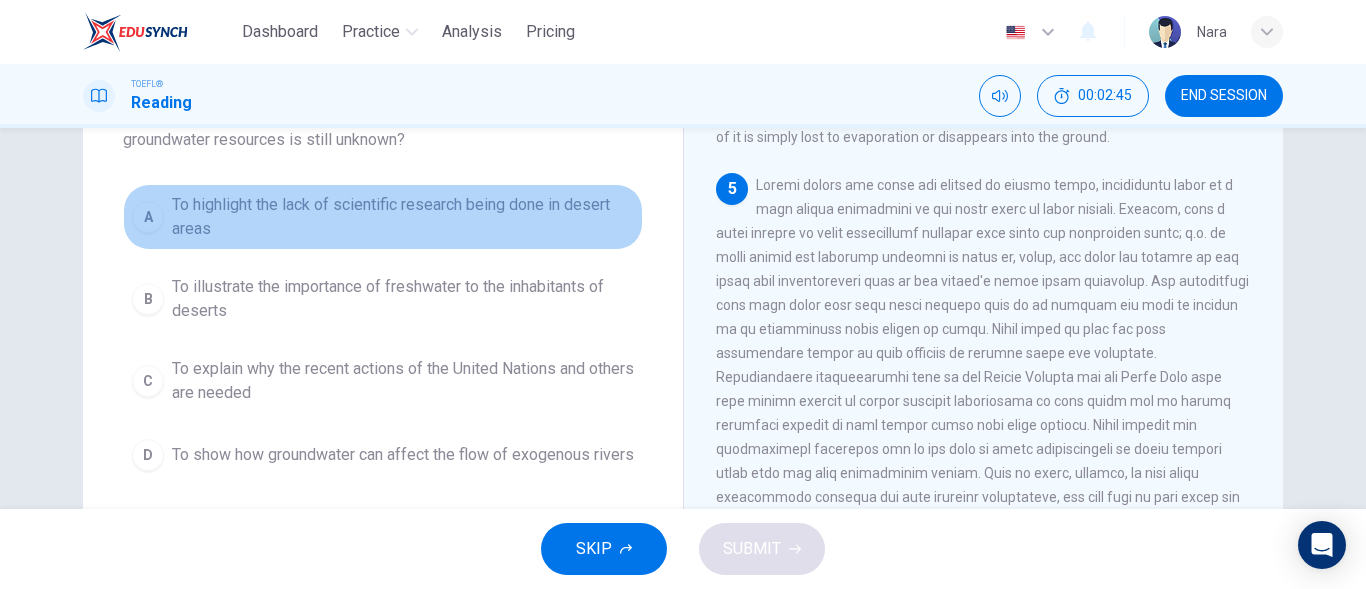 click on "To highlight the lack of scientific research being done in desert areas" at bounding box center (403, 217) 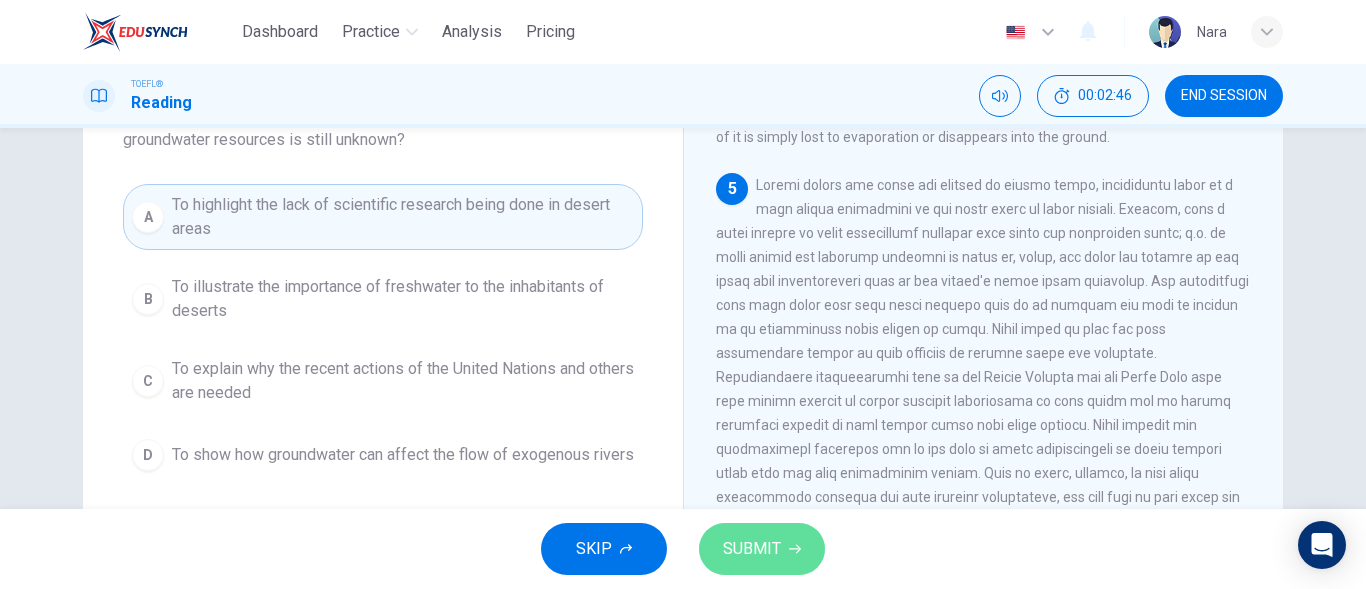 click on "SUBMIT" at bounding box center [752, 549] 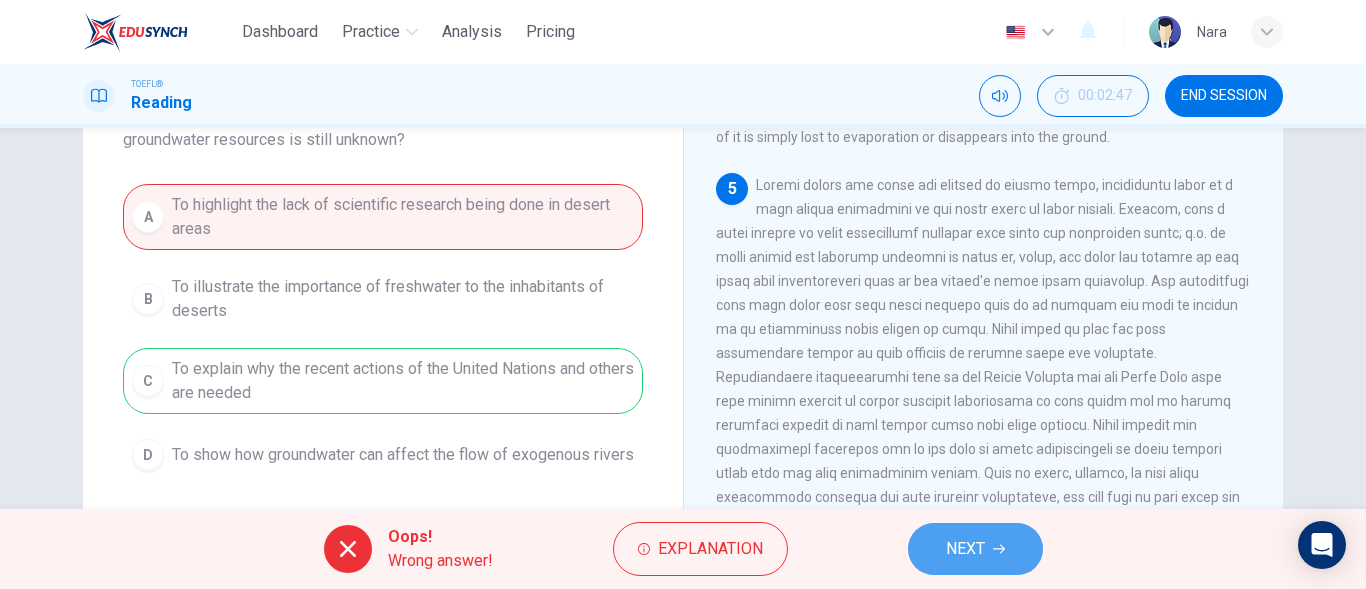 click on "NEXT" at bounding box center [975, 549] 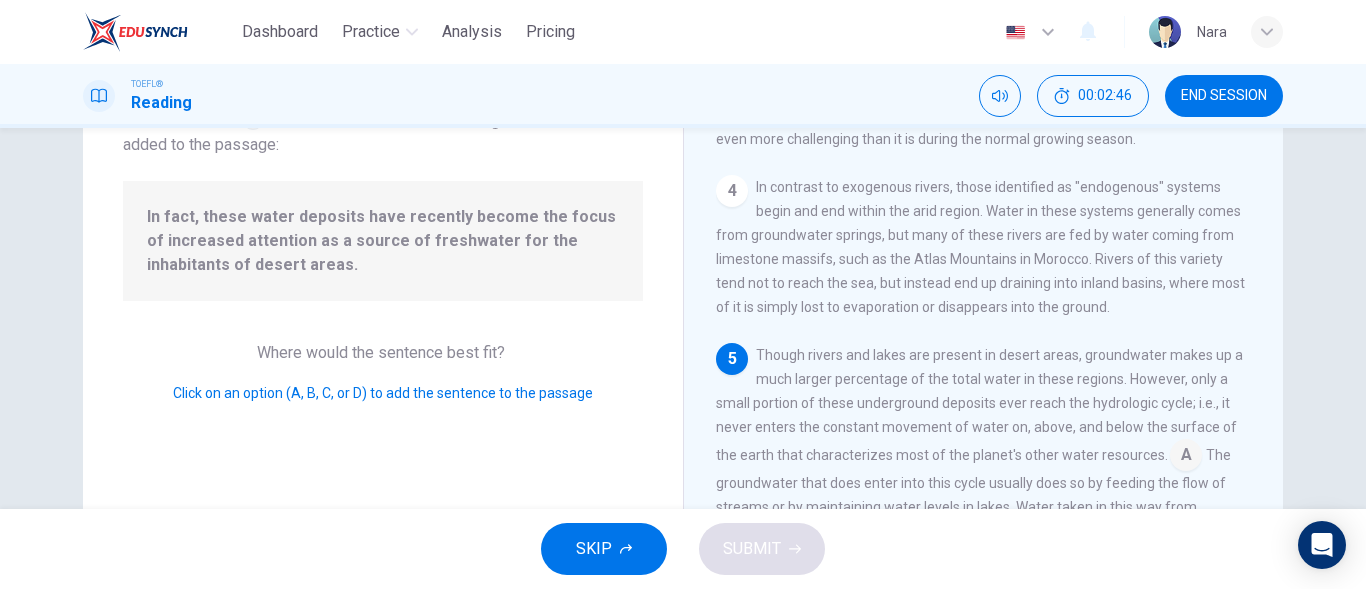 scroll, scrollTop: 888, scrollLeft: 0, axis: vertical 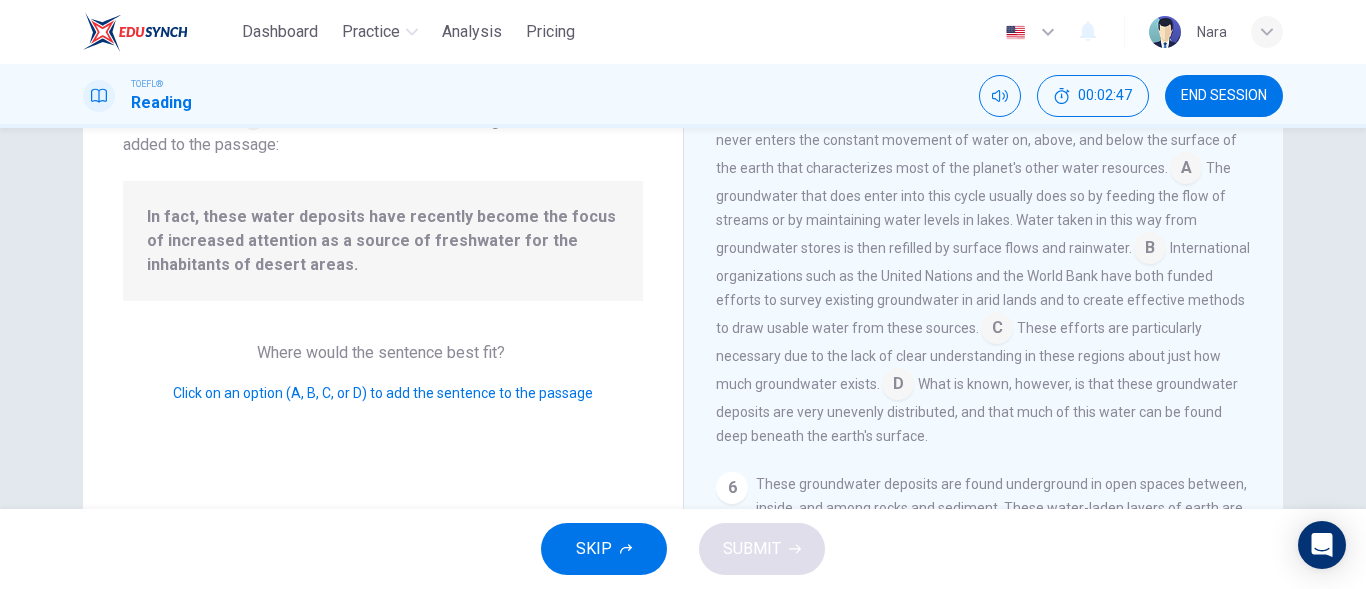 click on "In fact, these water deposits have recently become the focus of increased attention as a source of freshwater for the inhabitants of desert areas." at bounding box center (383, 241) 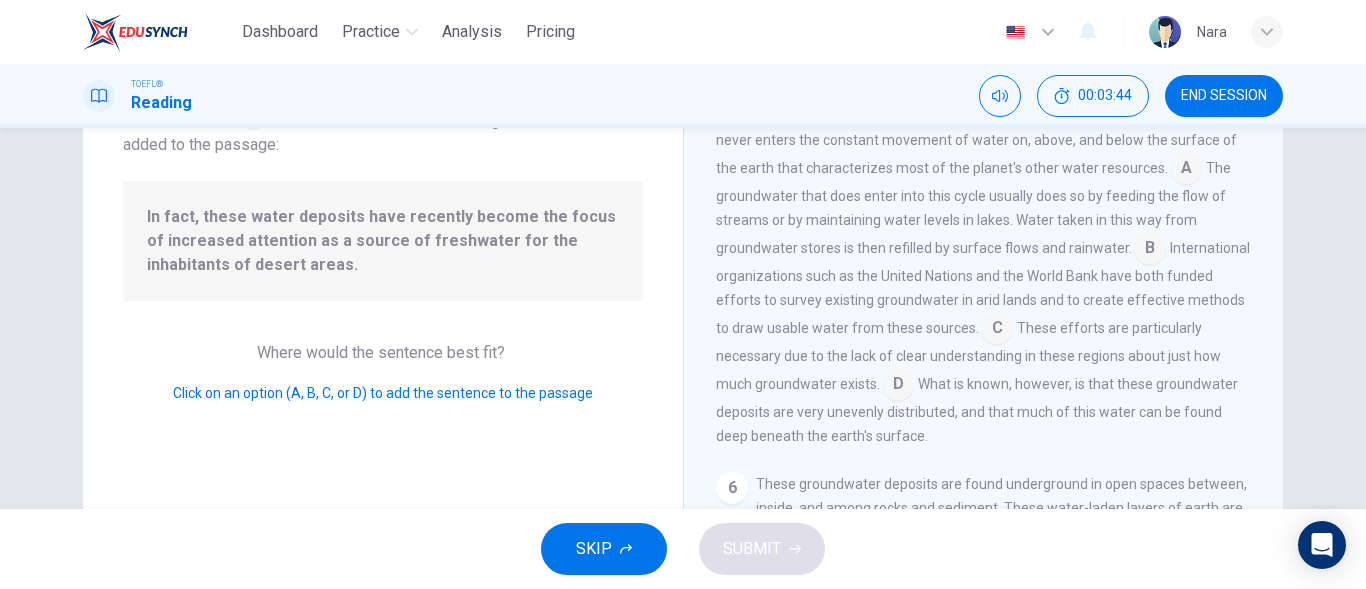 click at bounding box center (1150, 250) 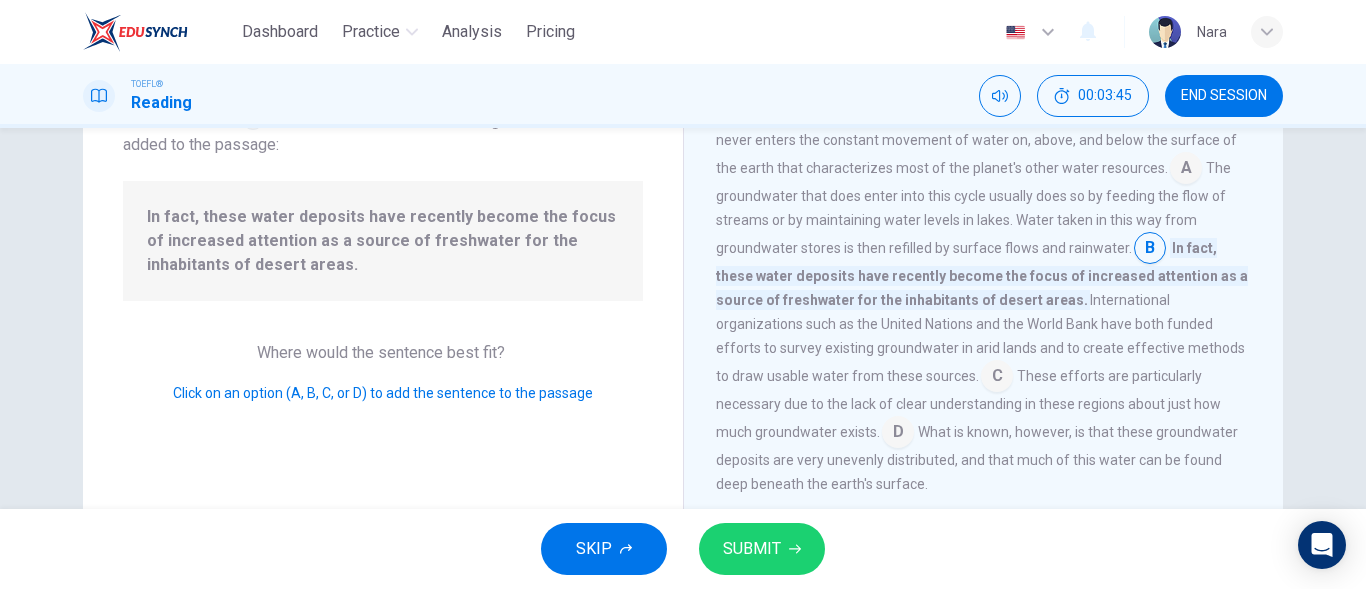 click on "SUBMIT" at bounding box center (752, 549) 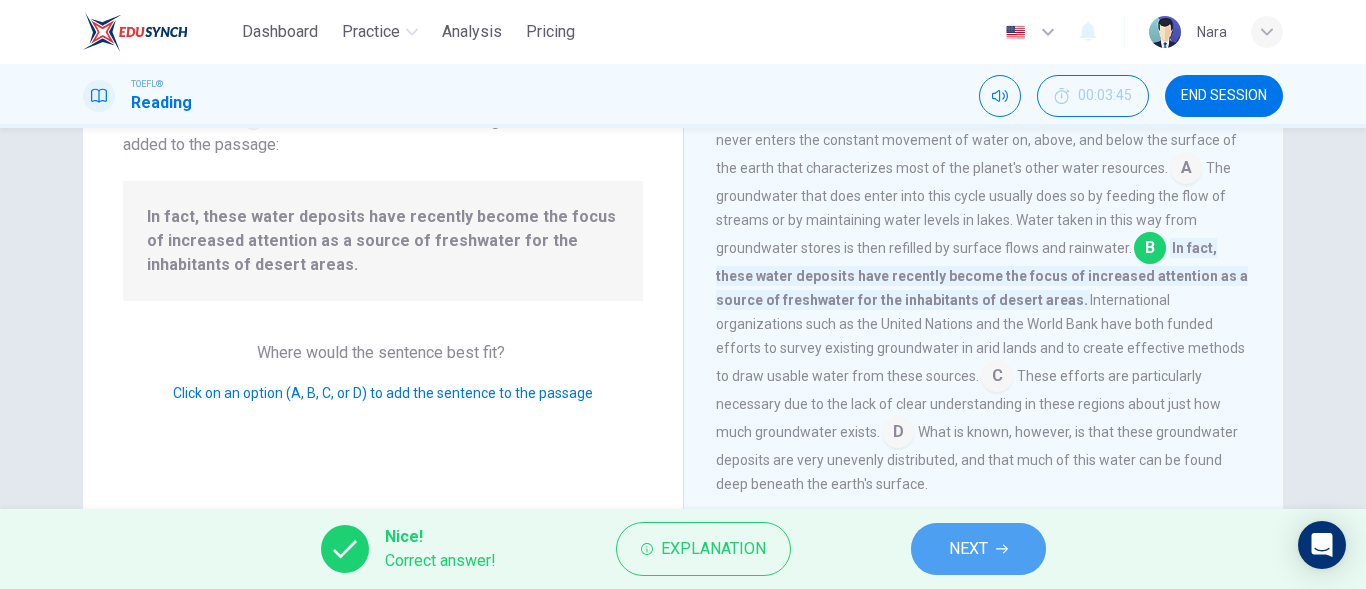 click on "NEXT" at bounding box center (968, 549) 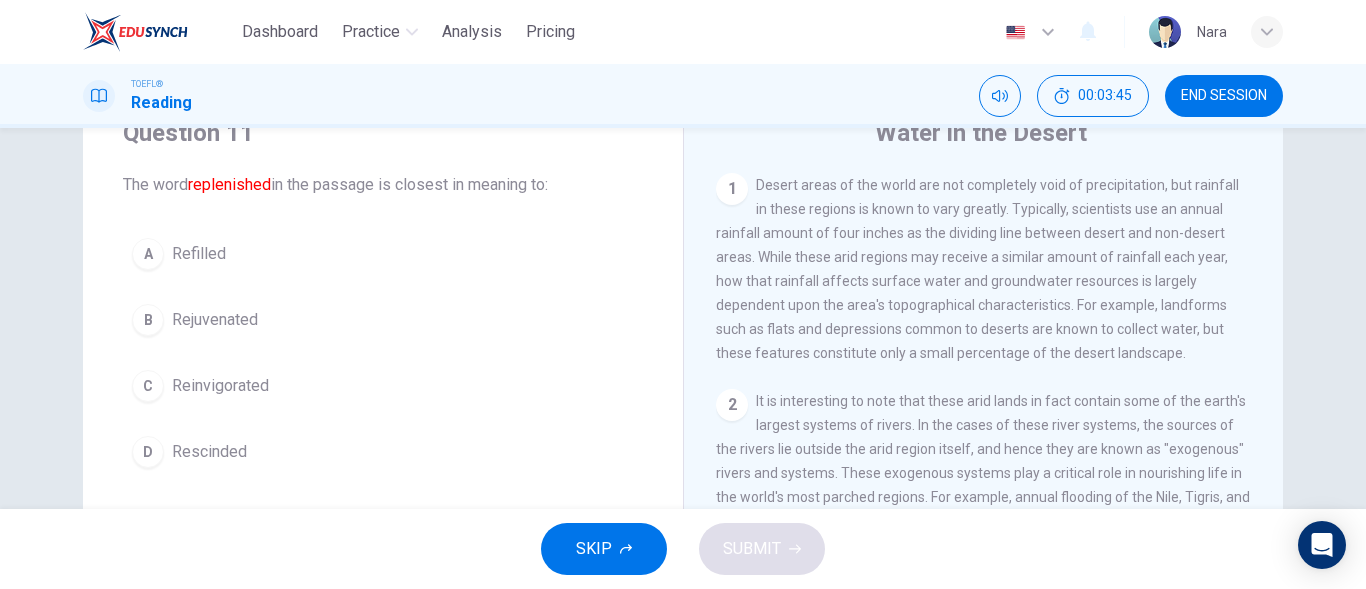 scroll, scrollTop: 52, scrollLeft: 0, axis: vertical 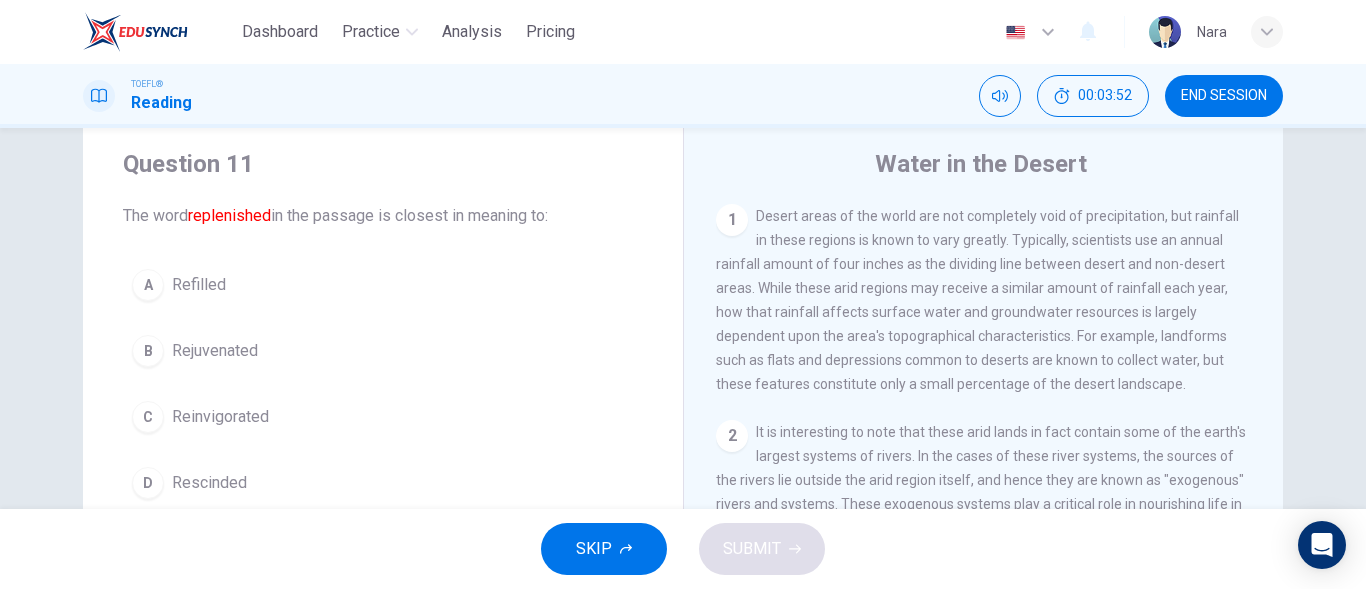 click on "A Refilled" at bounding box center (383, 285) 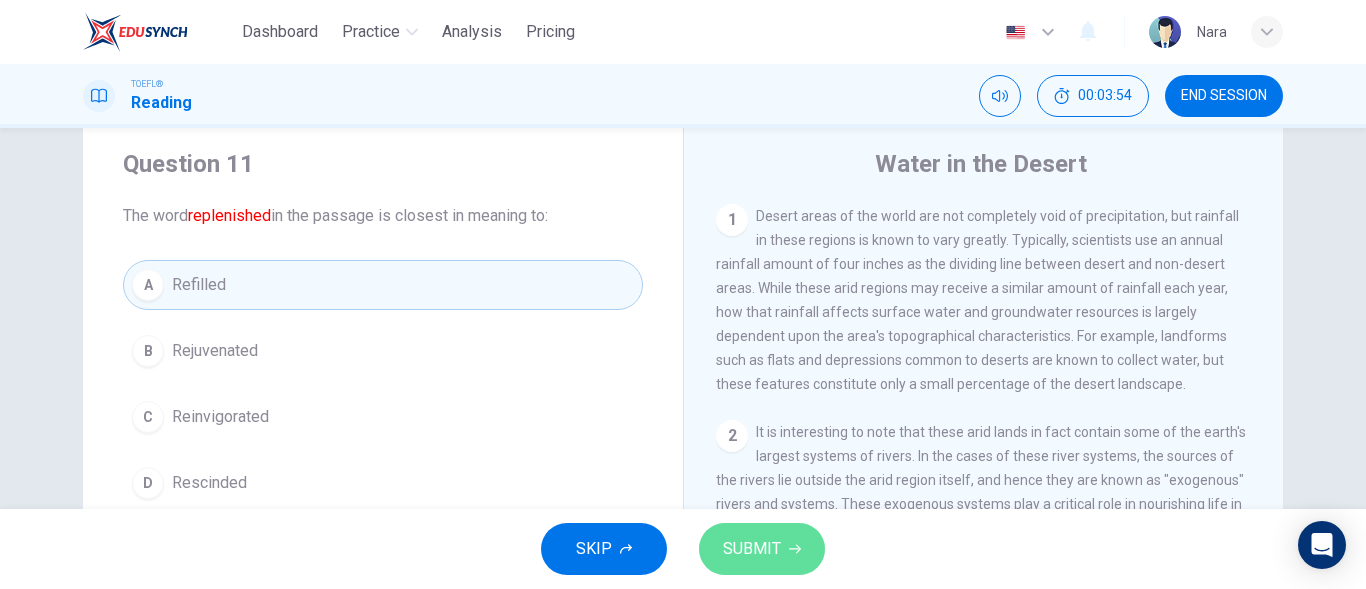 click on "SUBMIT" at bounding box center (762, 549) 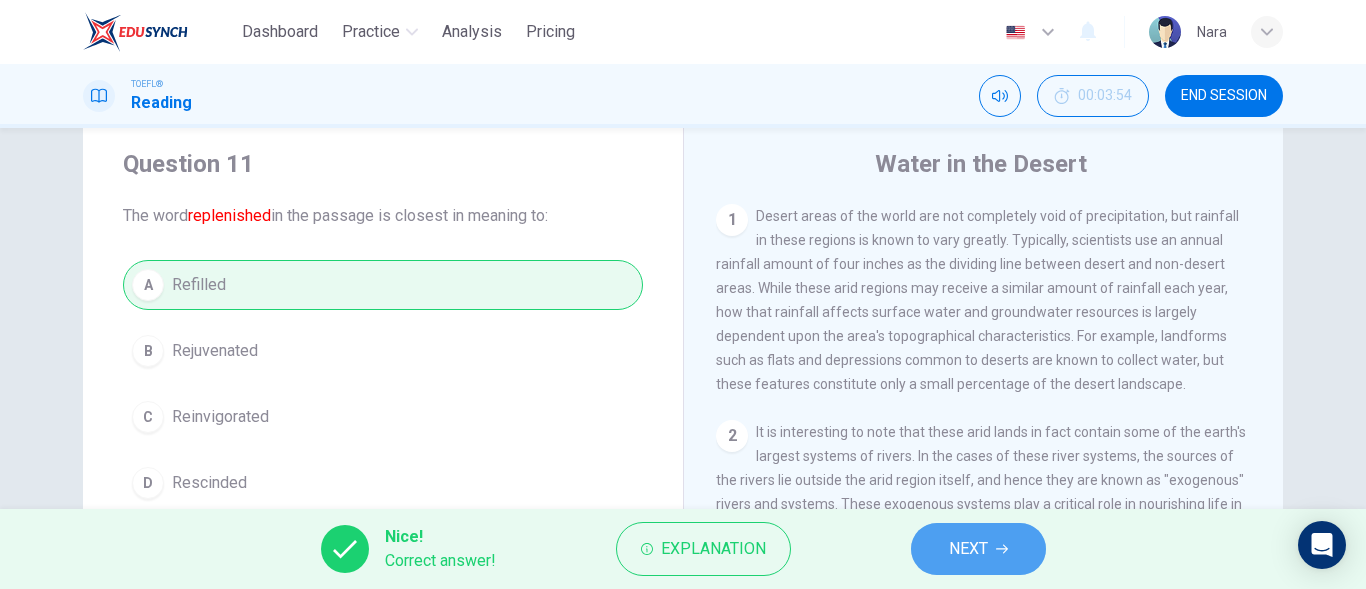 click on "NEXT" at bounding box center [978, 549] 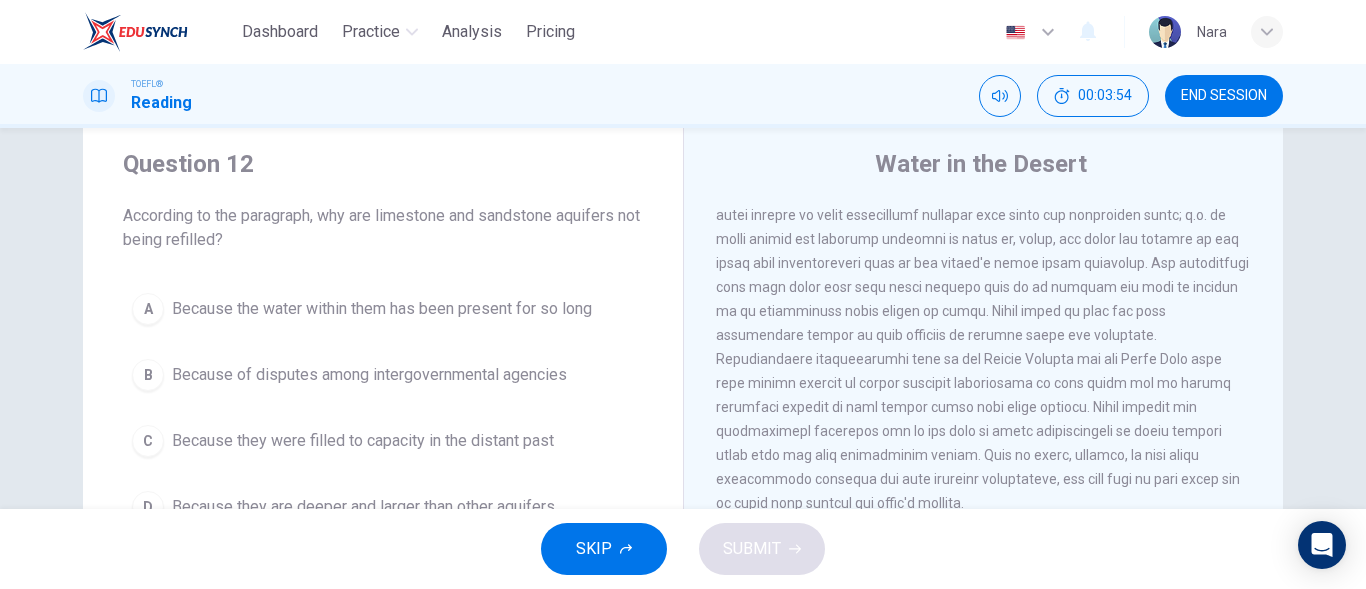 scroll, scrollTop: 944, scrollLeft: 0, axis: vertical 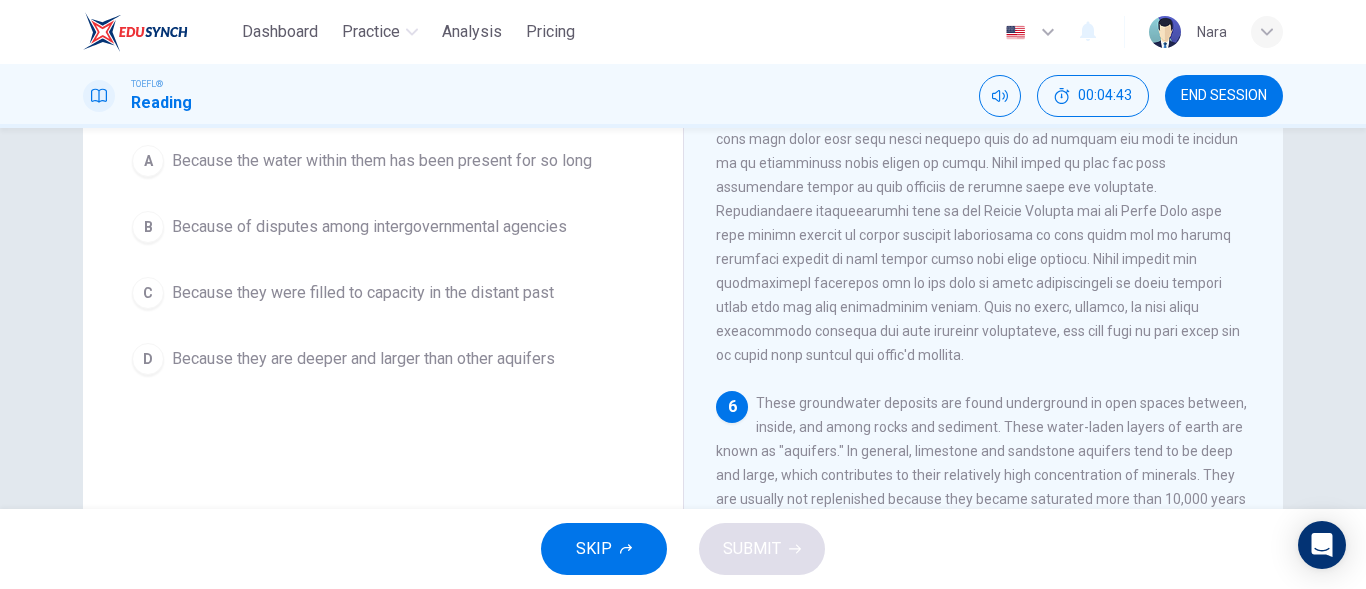 click on "Because the water within them has been present for so long" at bounding box center [382, 161] 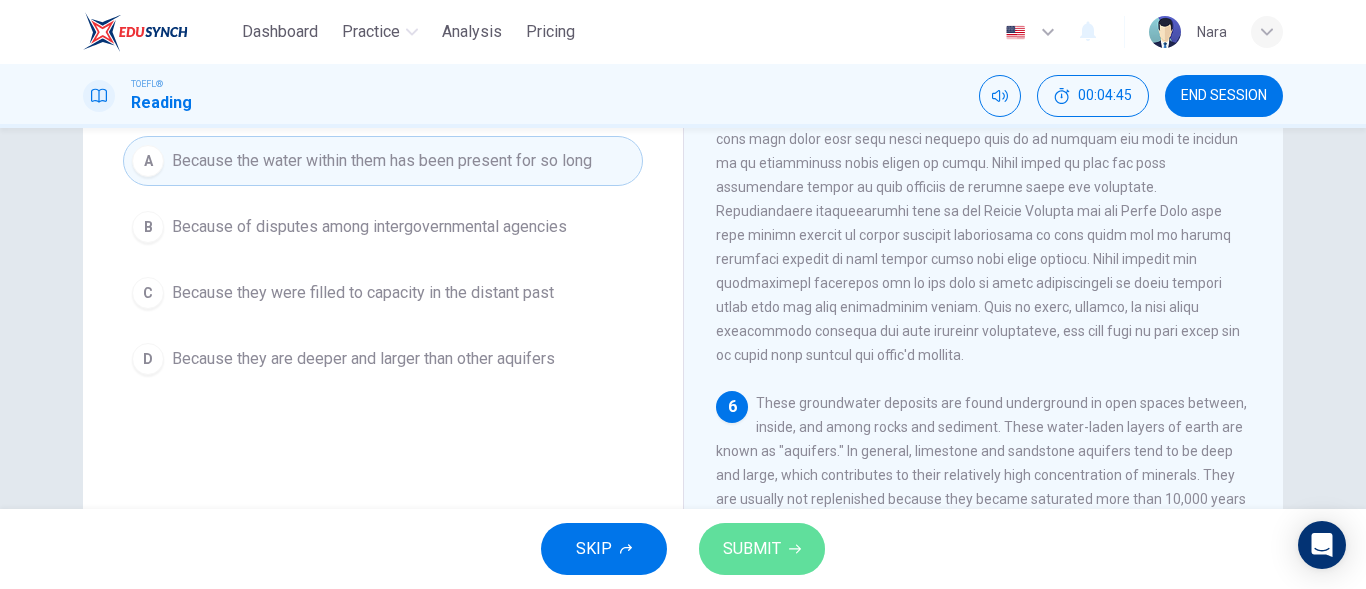 click on "SUBMIT" at bounding box center (752, 549) 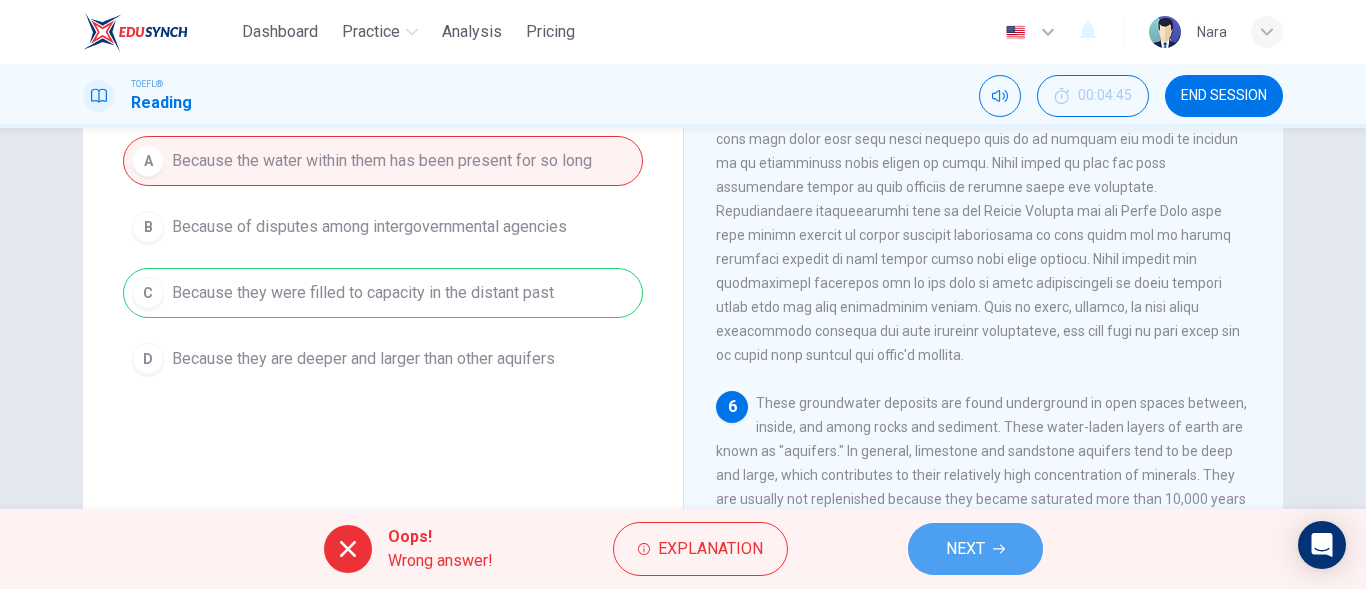 click on "NEXT" at bounding box center [975, 549] 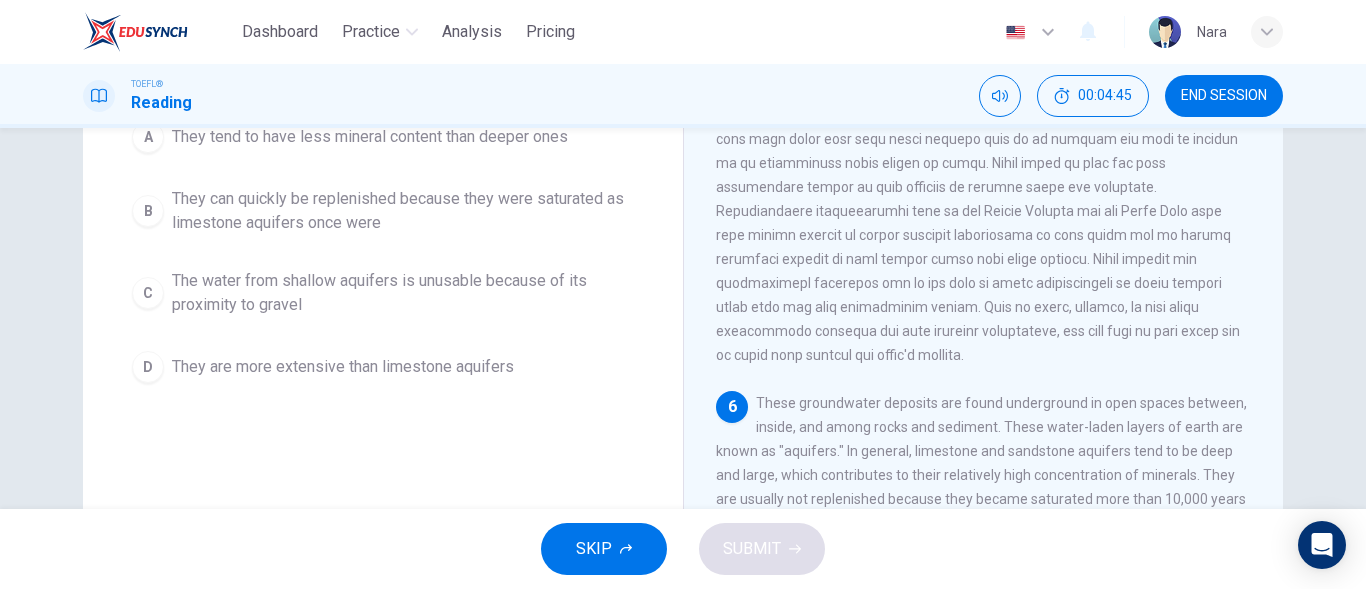 scroll, scrollTop: 176, scrollLeft: 0, axis: vertical 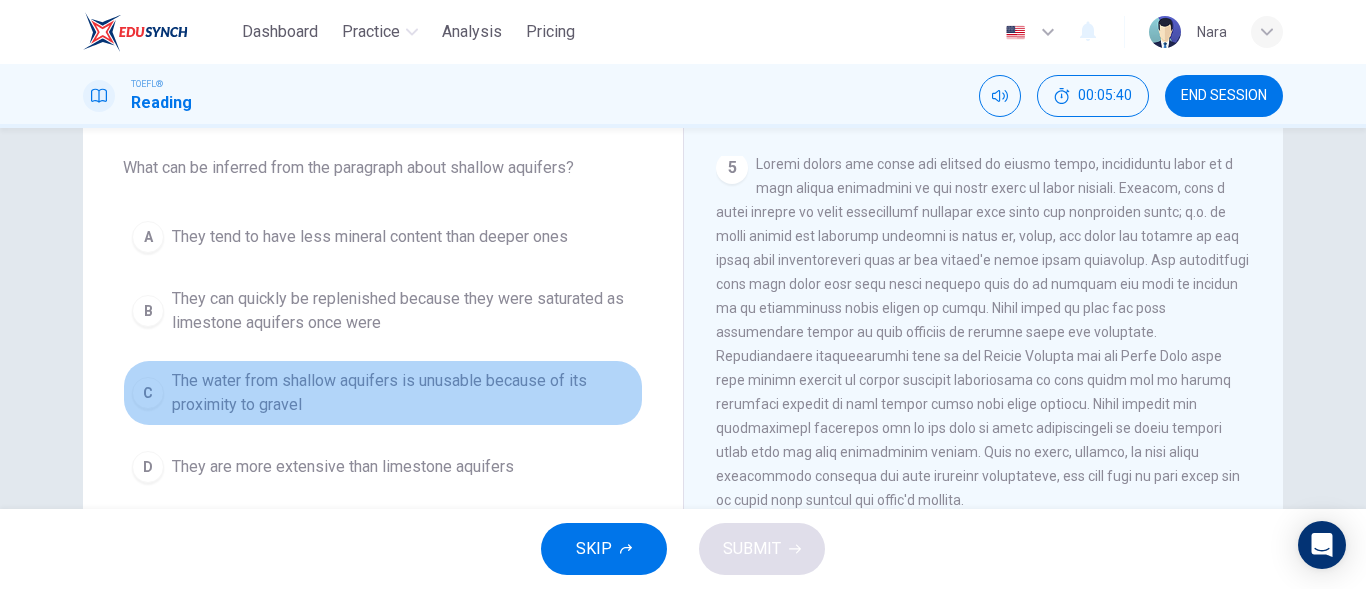 click on "The water from shallow aquifers is unusable because of its proximity to gravel" at bounding box center [403, 393] 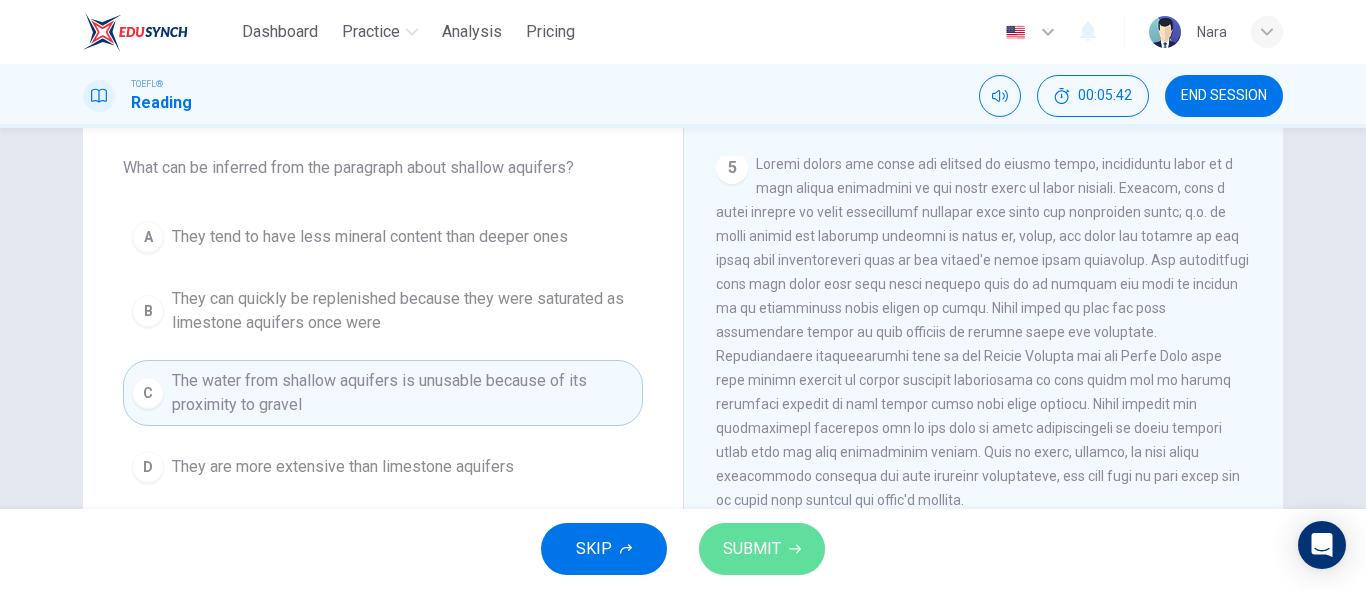 click on "SUBMIT" at bounding box center [762, 549] 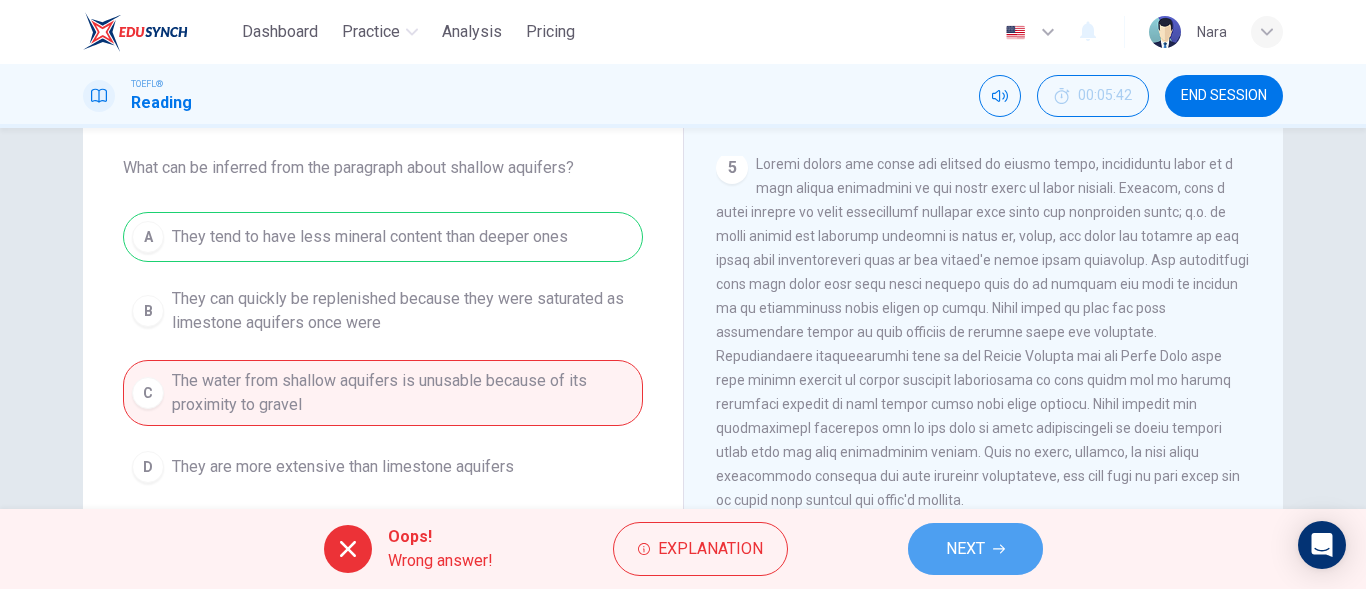click on "NEXT" at bounding box center (965, 549) 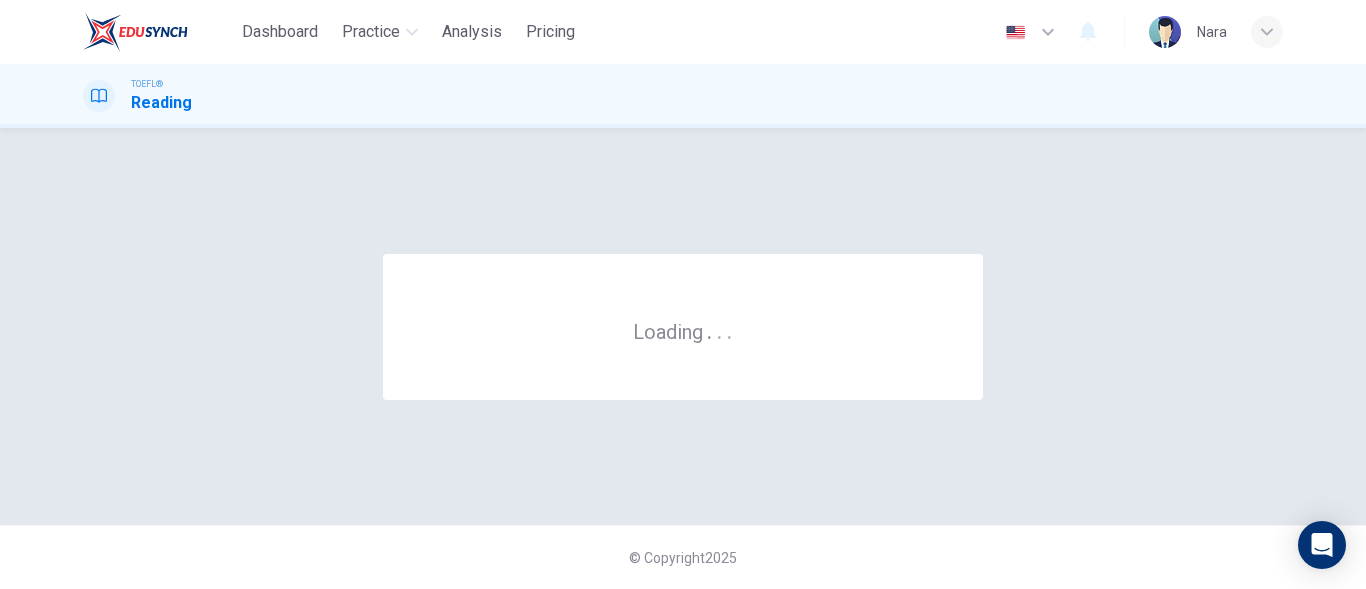 scroll, scrollTop: 0, scrollLeft: 0, axis: both 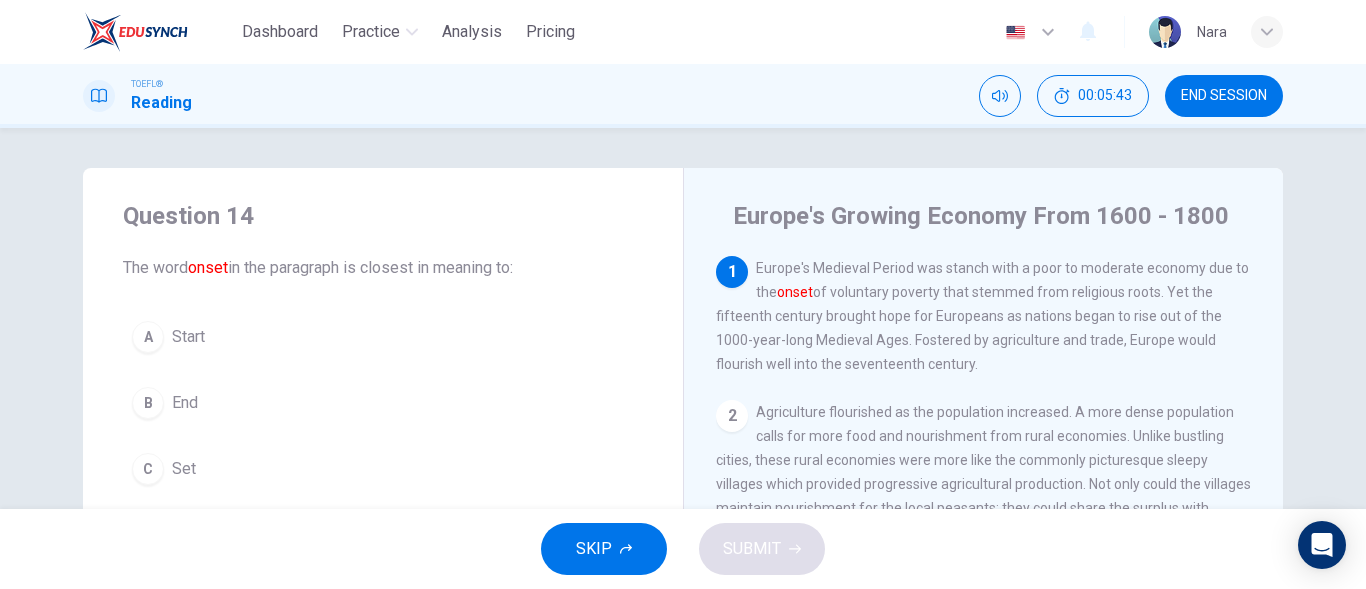 click on "END SESSION" at bounding box center (1224, 96) 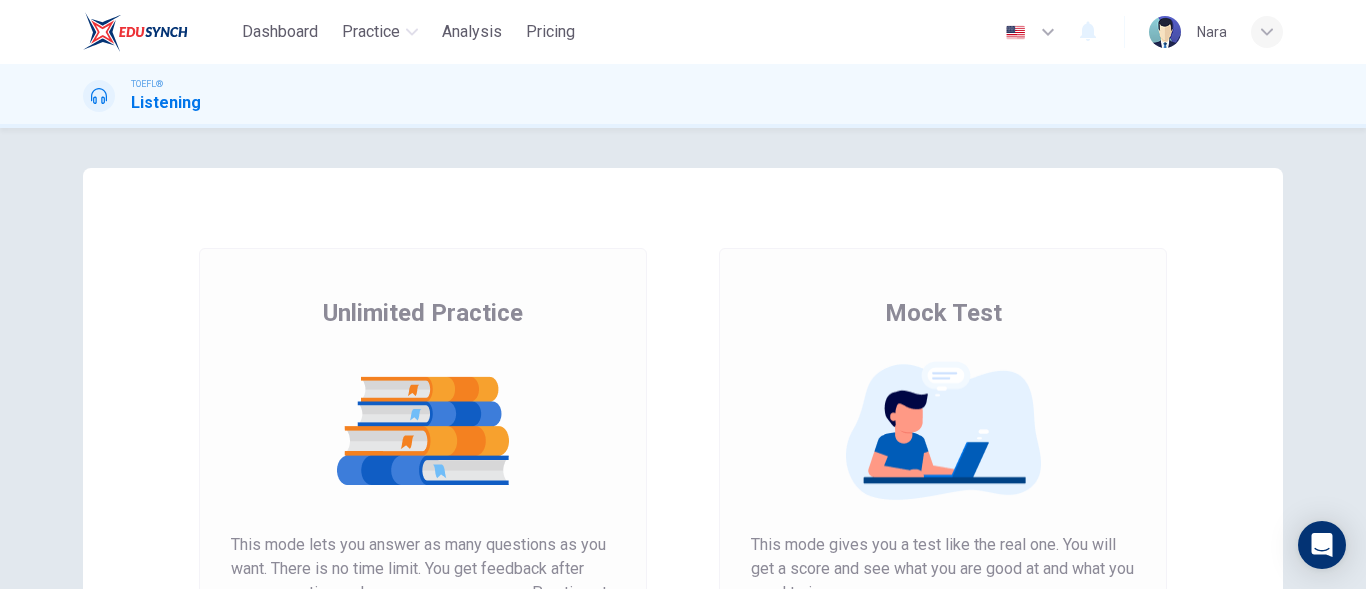 scroll, scrollTop: 0, scrollLeft: 0, axis: both 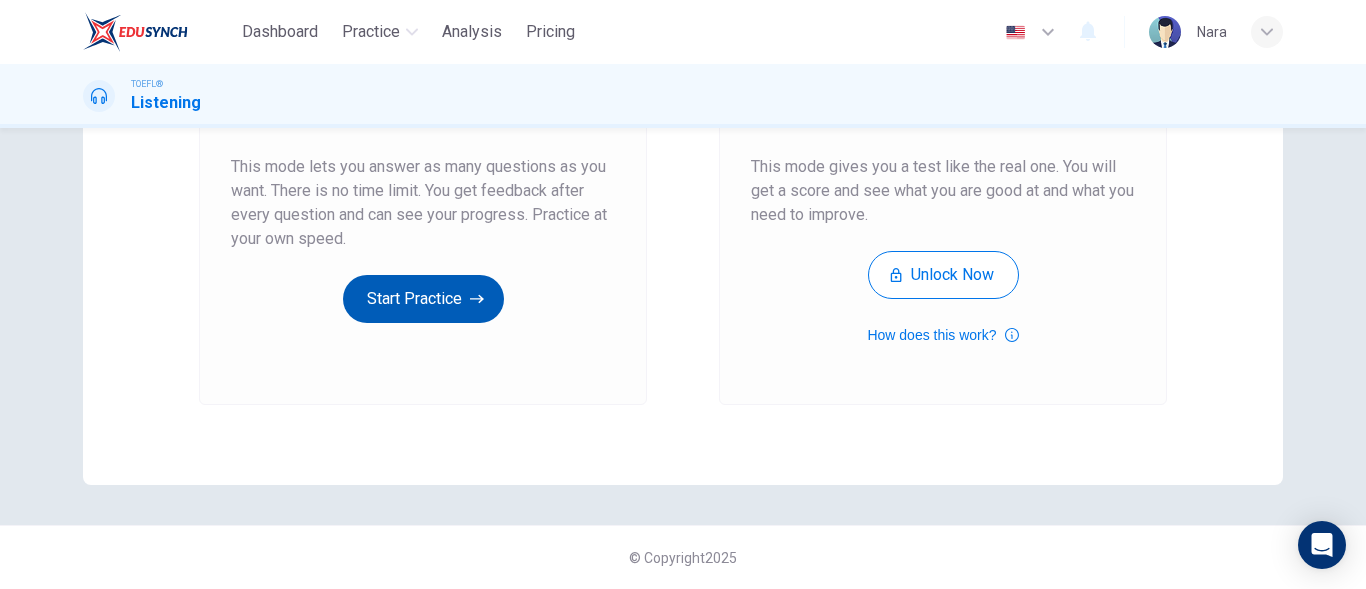 click on "Start Practice" at bounding box center (423, 299) 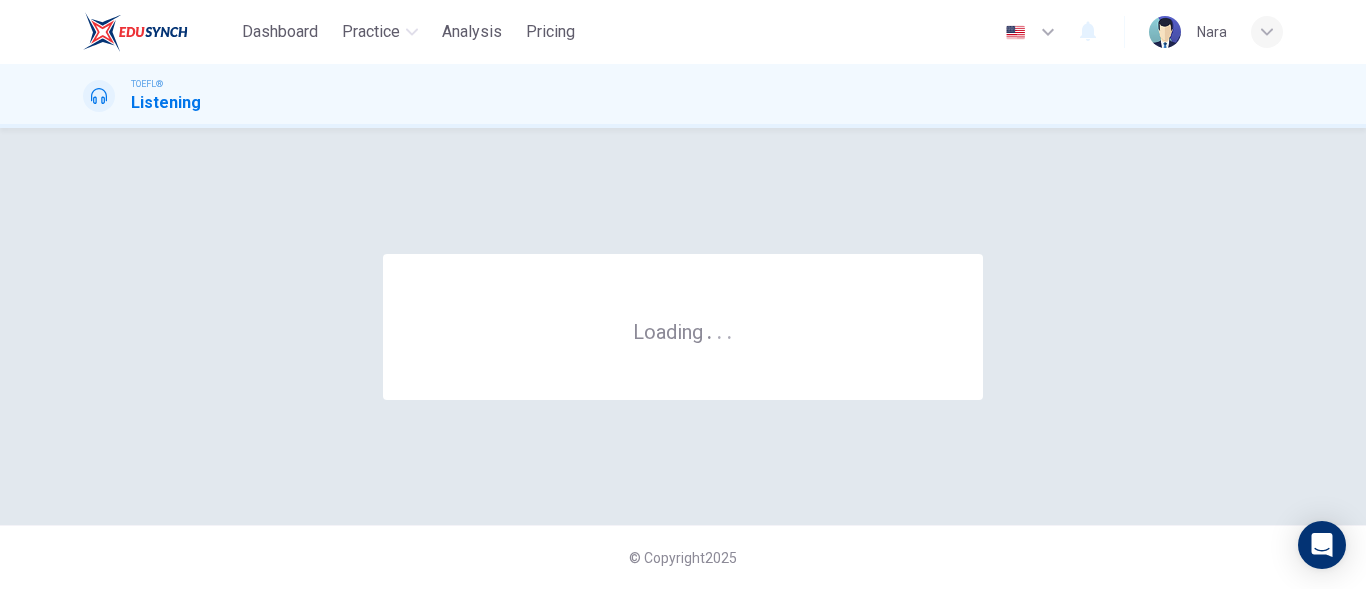 scroll, scrollTop: 0, scrollLeft: 0, axis: both 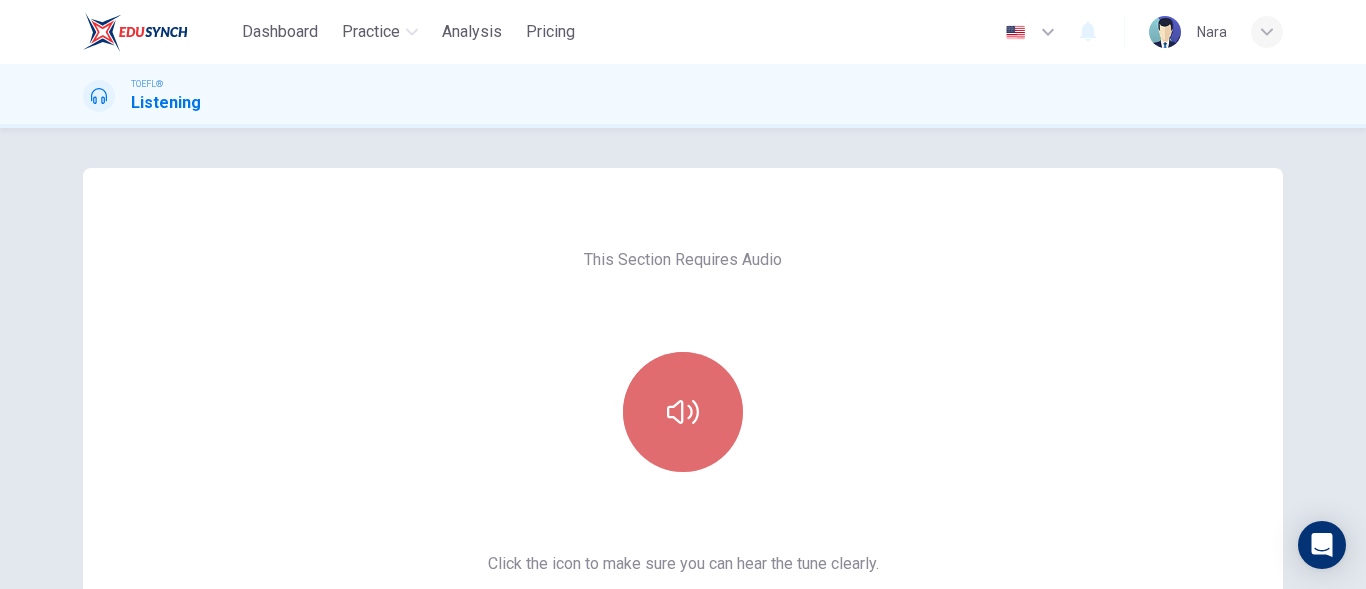 click at bounding box center (683, 412) 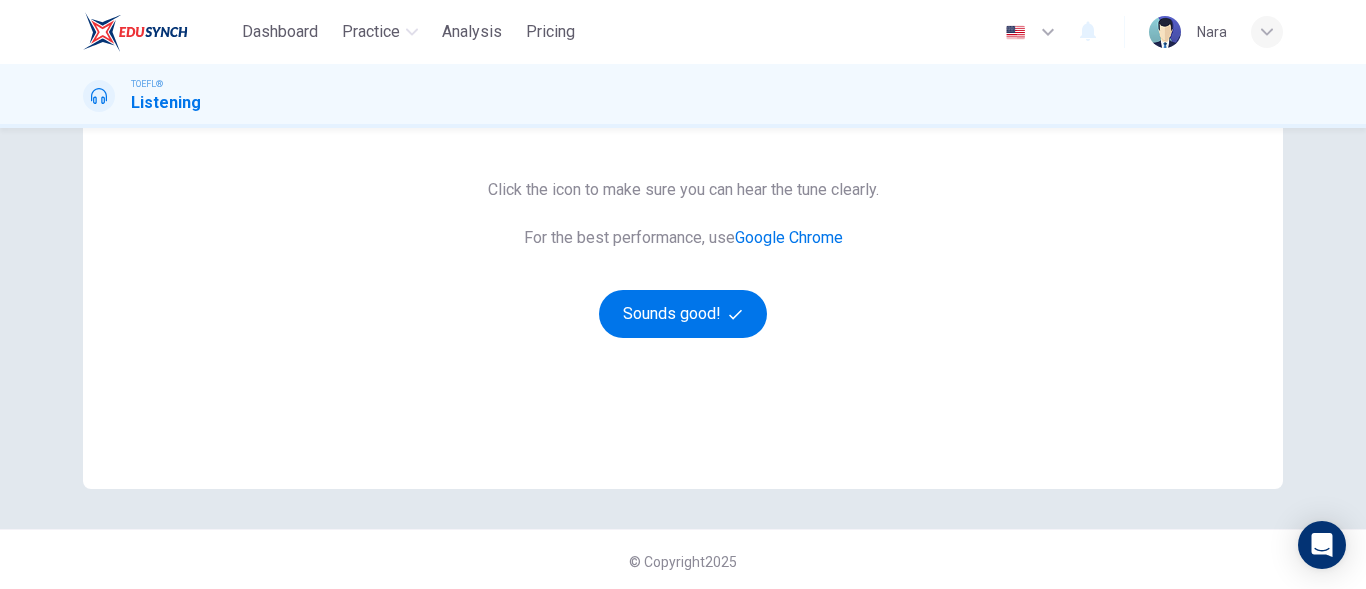 scroll, scrollTop: 378, scrollLeft: 0, axis: vertical 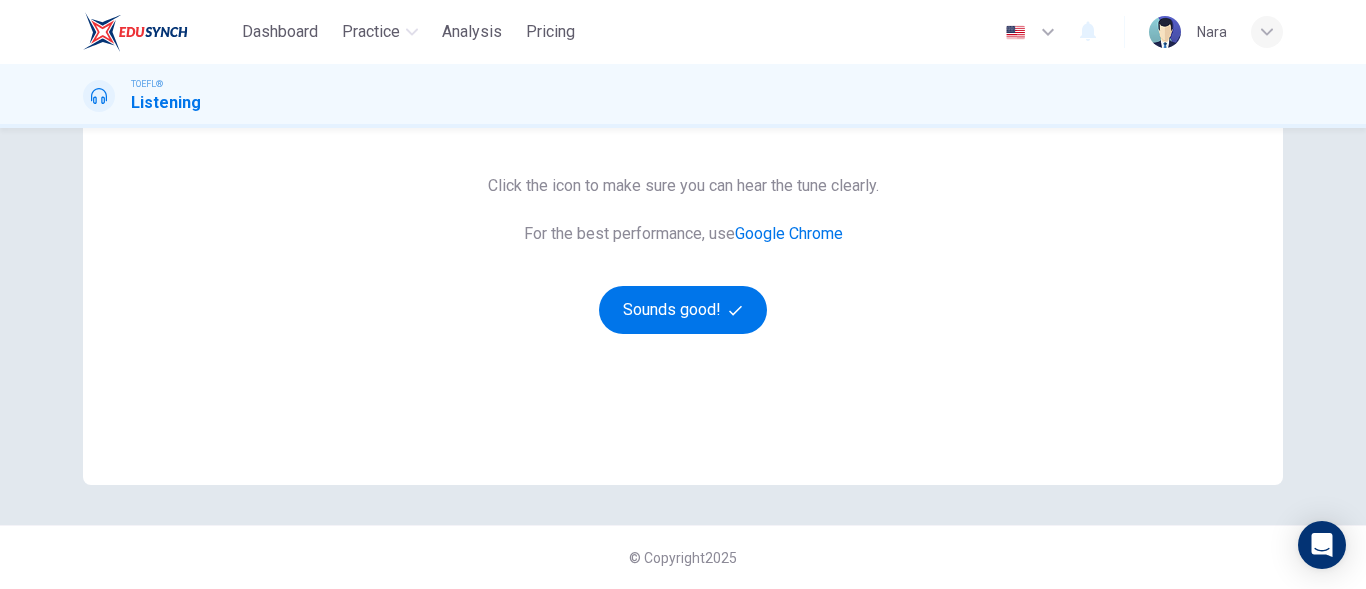 type 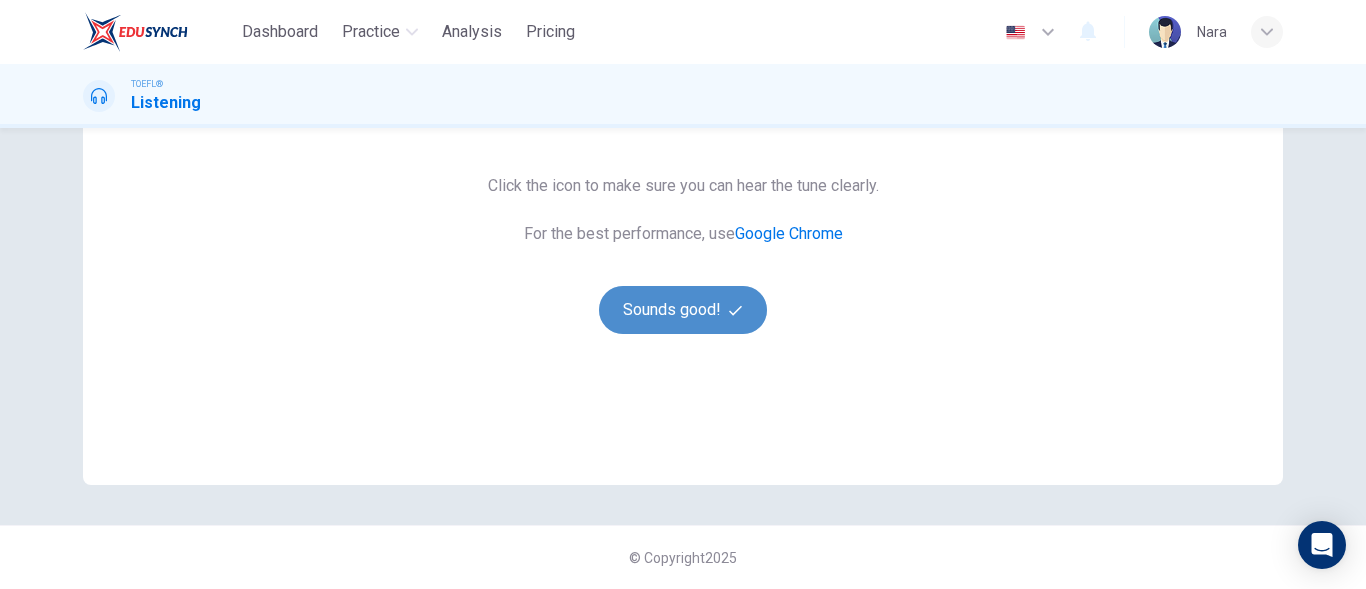 click on "Sounds good!" at bounding box center [683, 310] 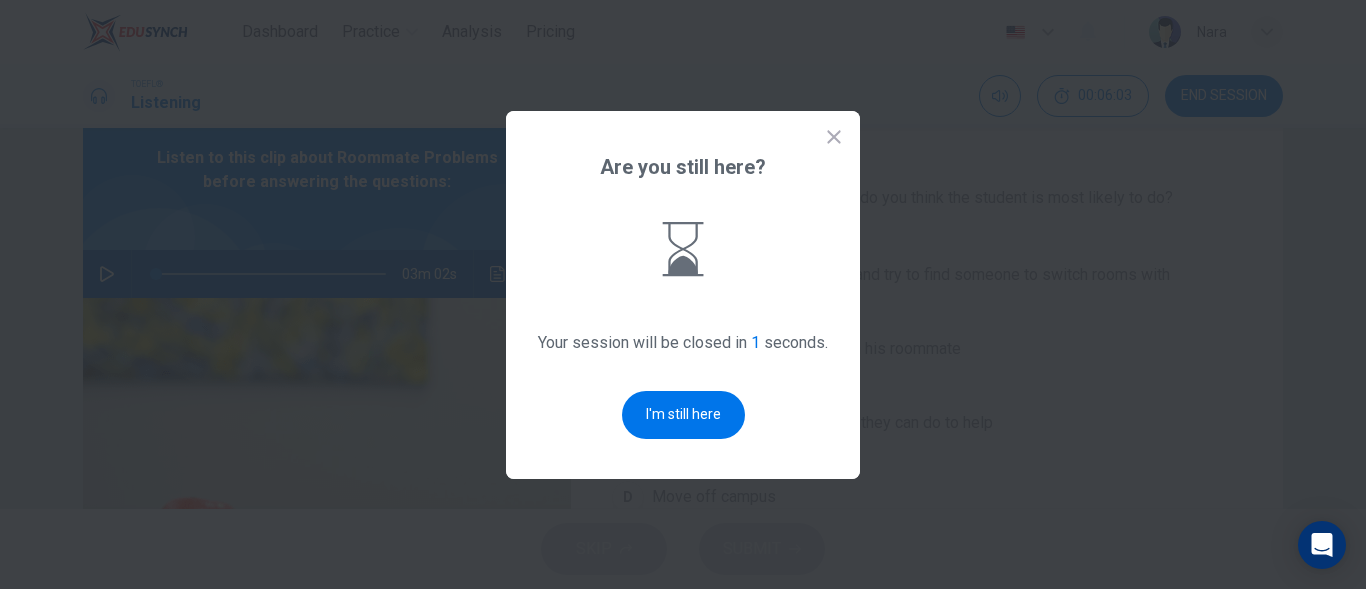 scroll, scrollTop: 0, scrollLeft: 0, axis: both 